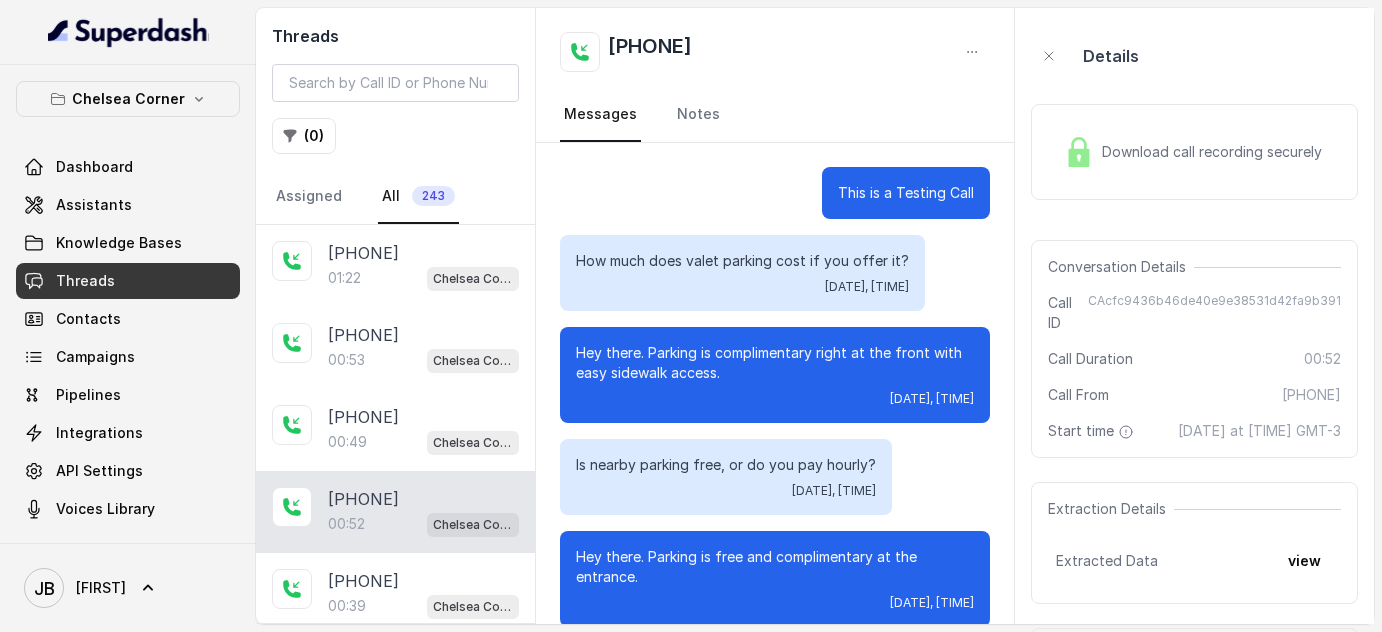 scroll, scrollTop: 0, scrollLeft: 0, axis: both 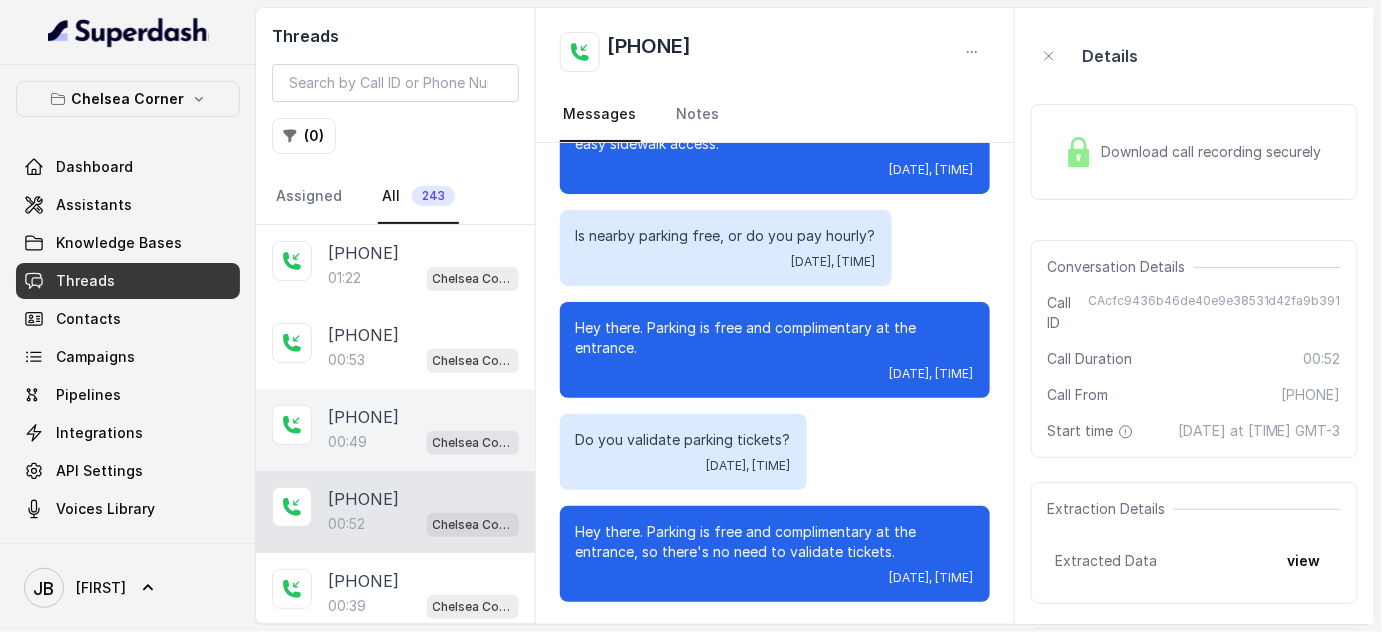 click on "00:49" at bounding box center (347, 442) 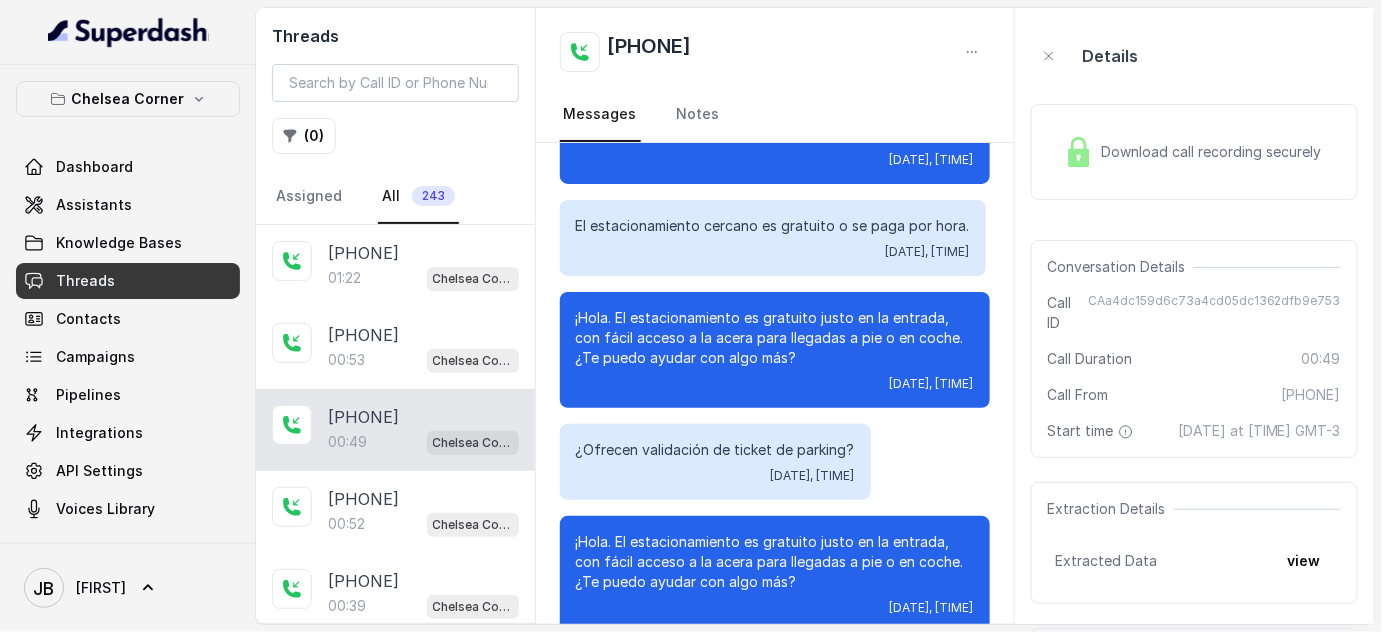 scroll, scrollTop: 290, scrollLeft: 0, axis: vertical 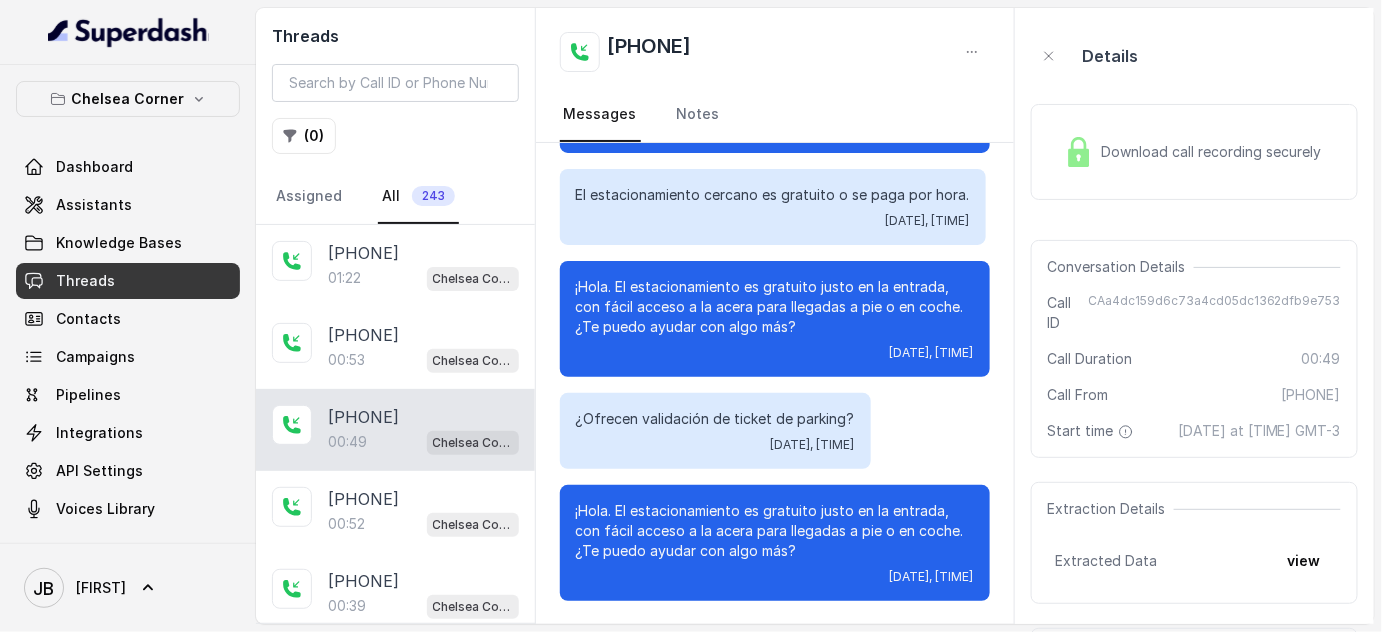 drag, startPoint x: 829, startPoint y: 546, endPoint x: 816, endPoint y: 551, distance: 13.928389 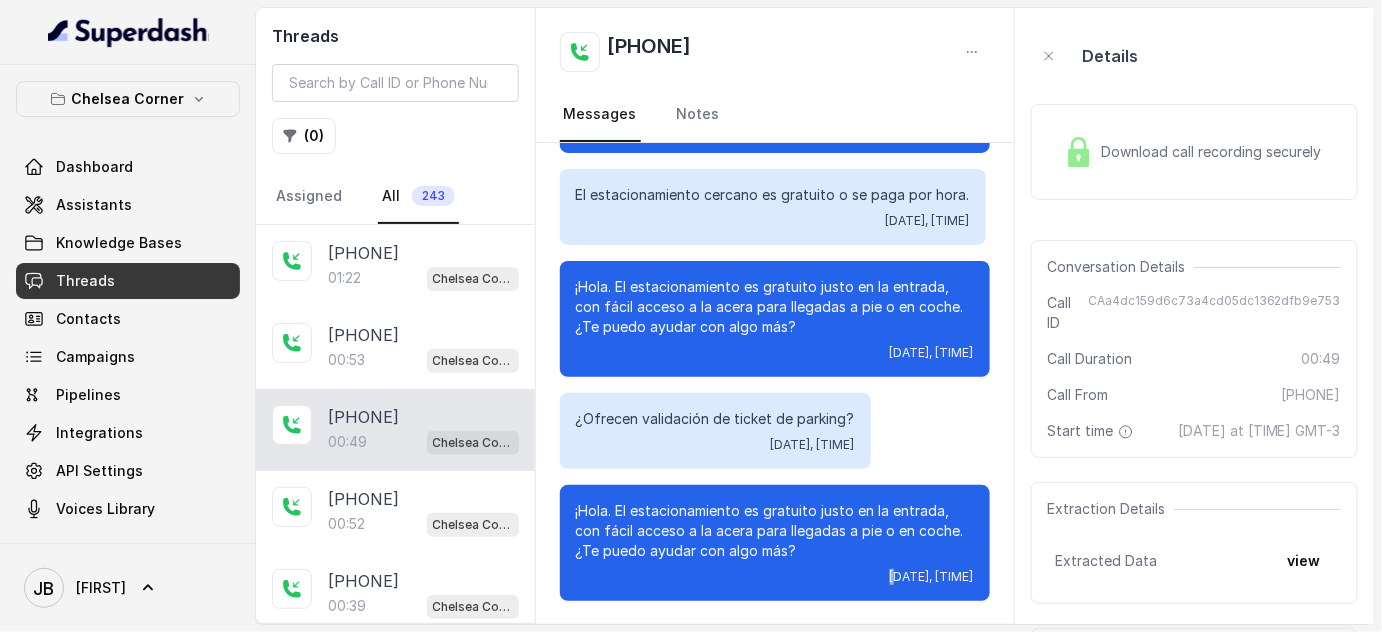 click on "¡Hola. El estacionamiento es gratuito justo en la entrada, con fácil acceso a la acera para llegadas a pie o en coche. ¿Te puedo ayudar con algo más? Wed, Aug 6, 2025, 04:40 PM" at bounding box center (775, 543) 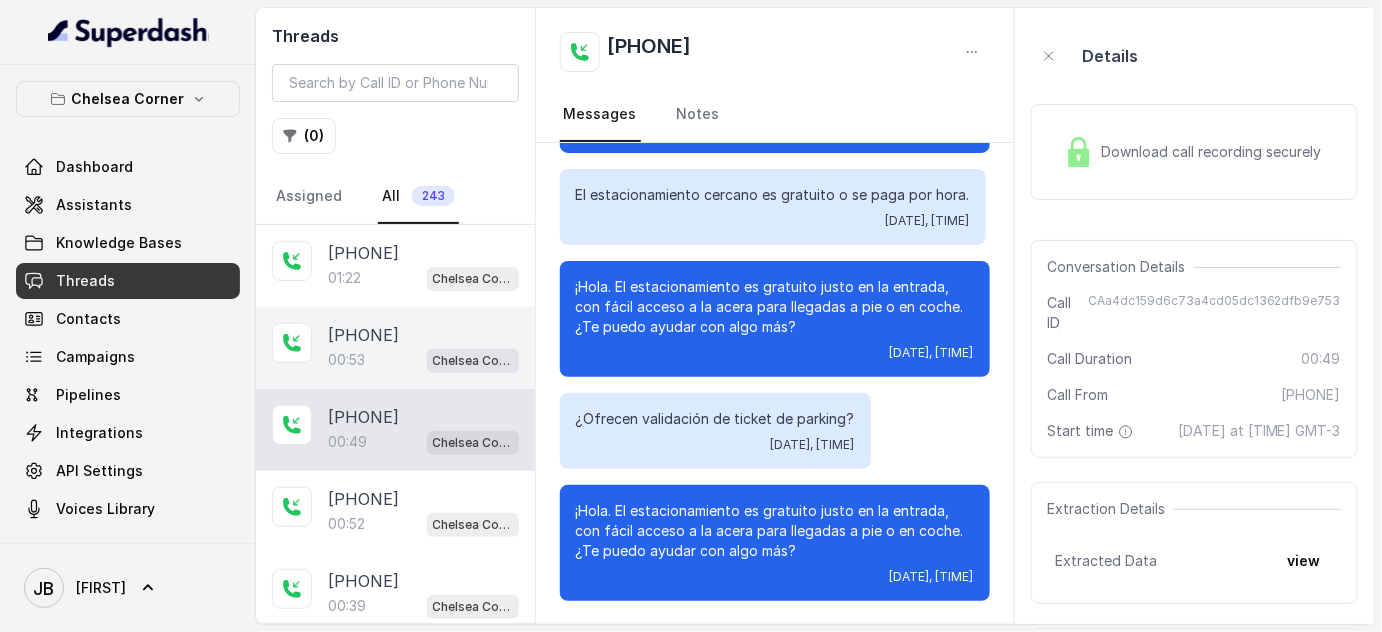 click on "[TIME] [BRAND]" at bounding box center (423, 360) 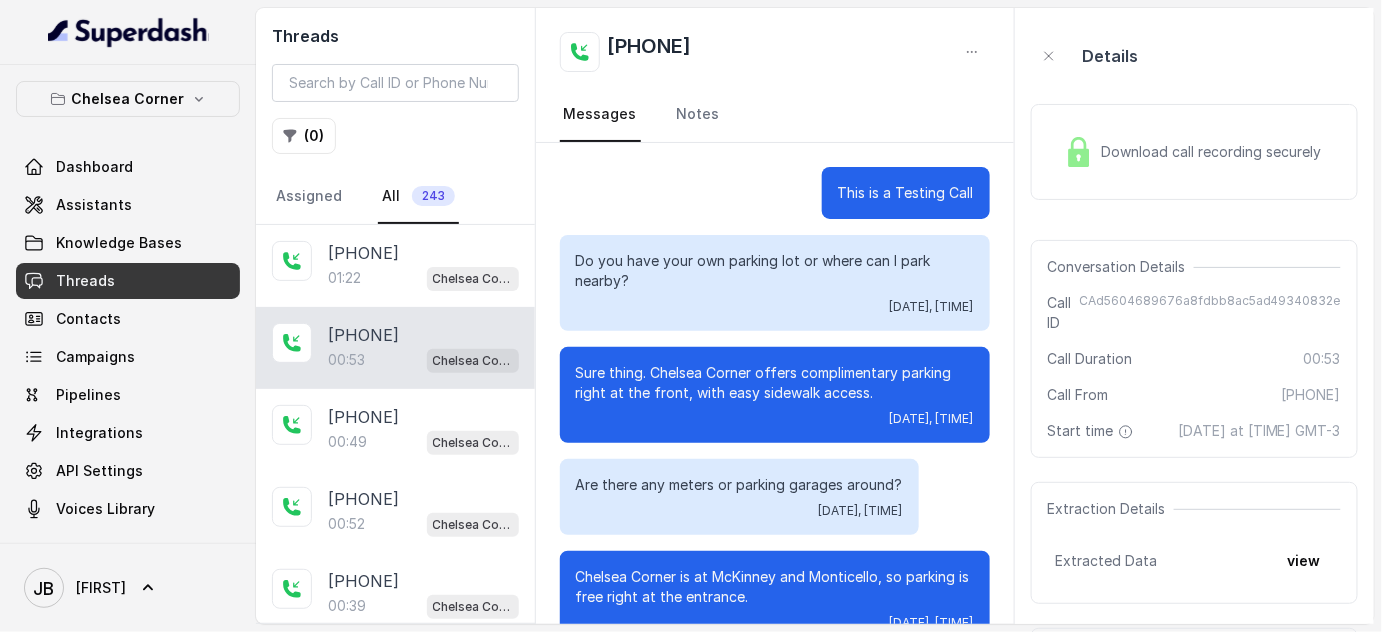 scroll, scrollTop: 269, scrollLeft: 0, axis: vertical 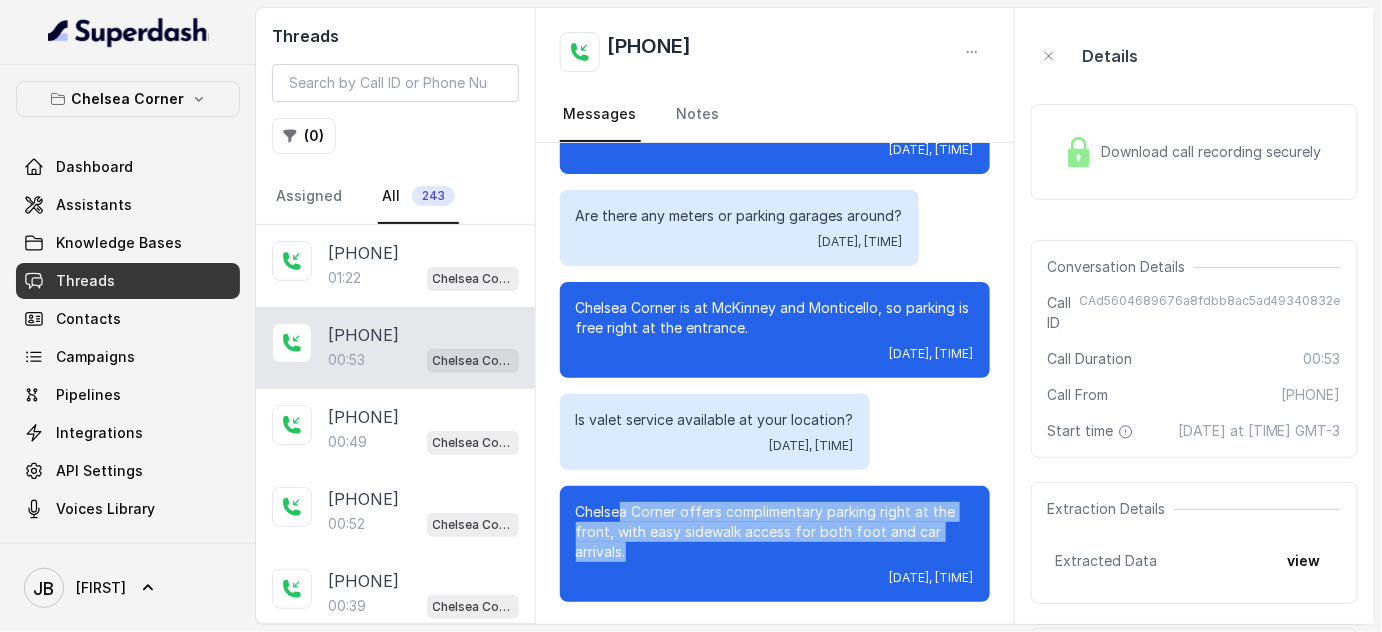 drag, startPoint x: 618, startPoint y: 499, endPoint x: 863, endPoint y: 545, distance: 249.28096 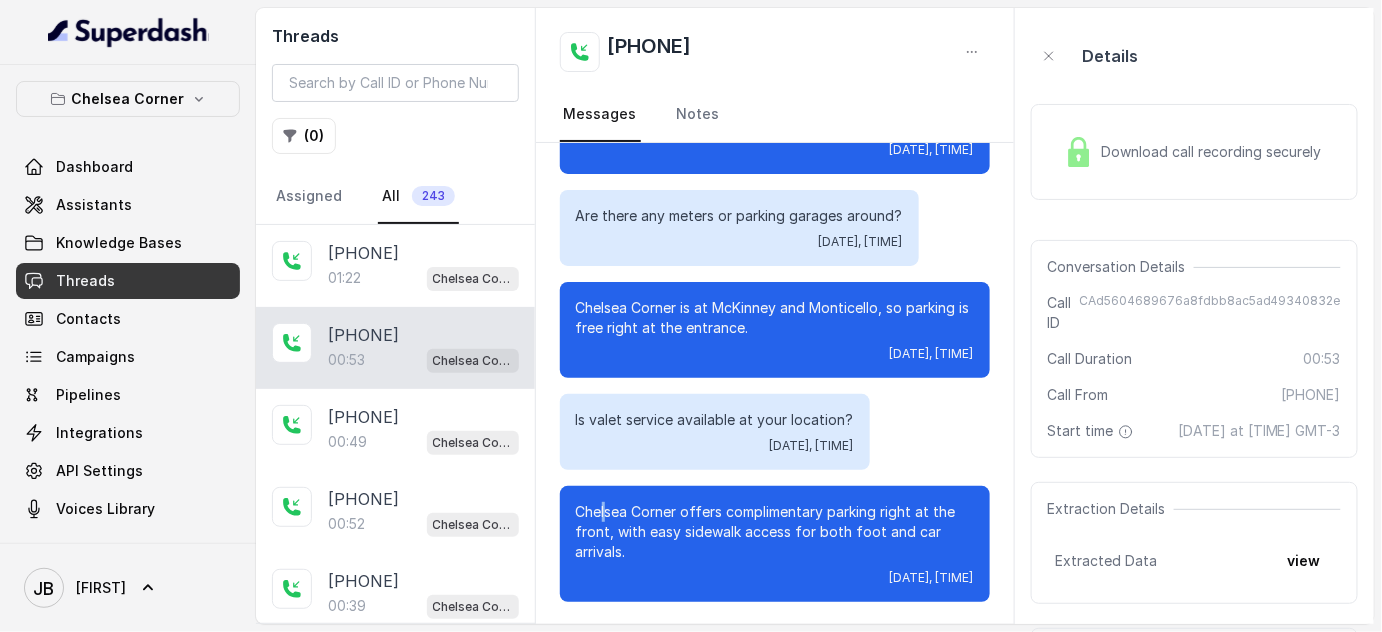 click on "[BRAND] offers complimentary parking right at the front, with easy sidewalk access for both foot and car arrivals." at bounding box center (775, 532) 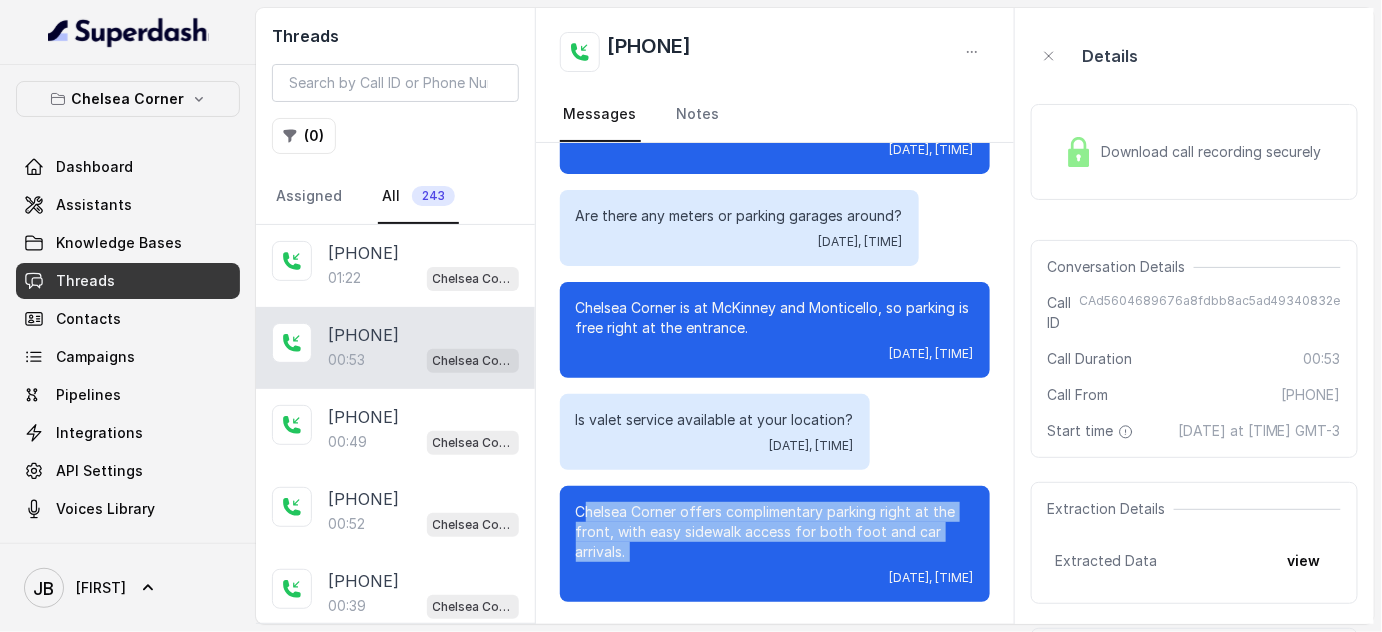 drag, startPoint x: 585, startPoint y: 501, endPoint x: 691, endPoint y: 564, distance: 123.308556 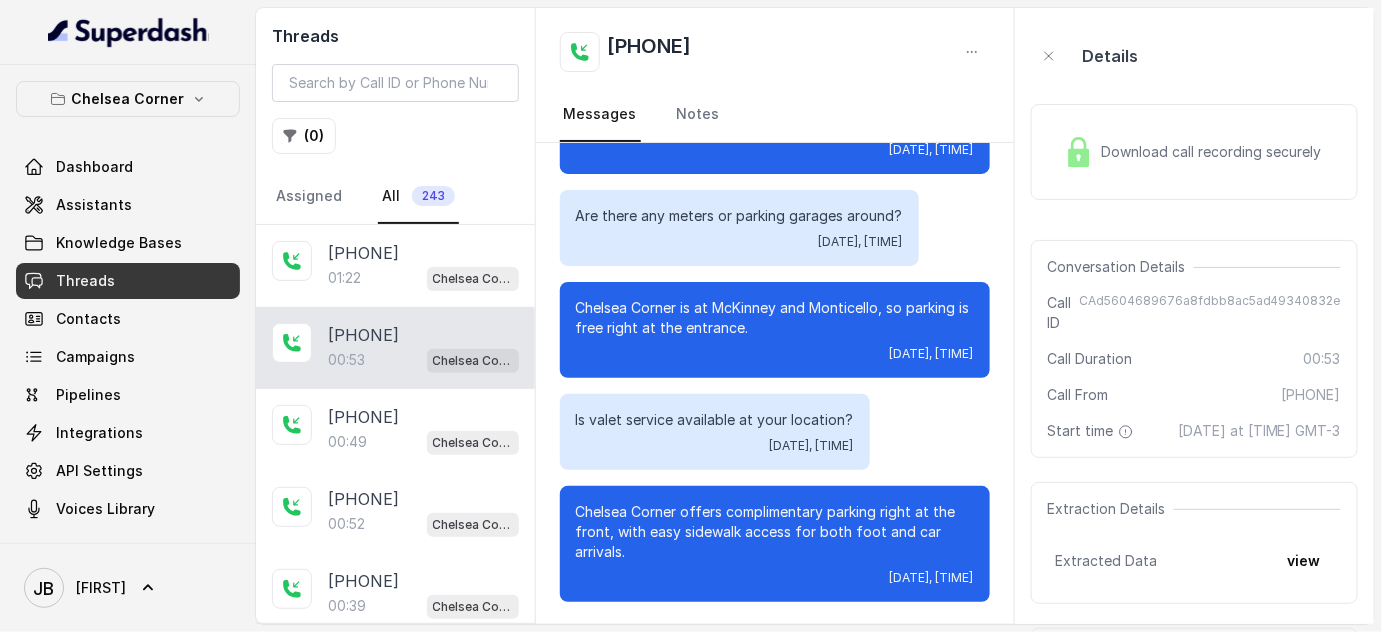 click on "[BRAND] offers complimentary parking right at the front, with easy sidewalk access for both foot and car arrivals." at bounding box center (775, 532) 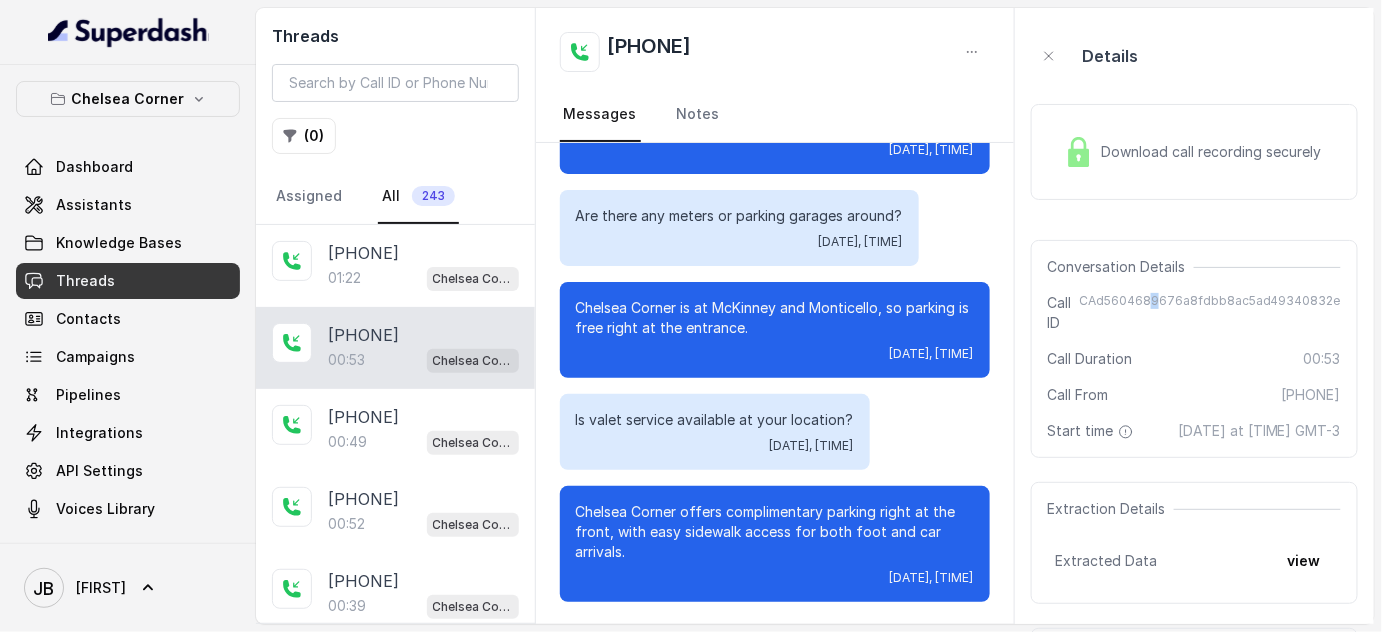 click on "[HASH]" at bounding box center [1210, 313] 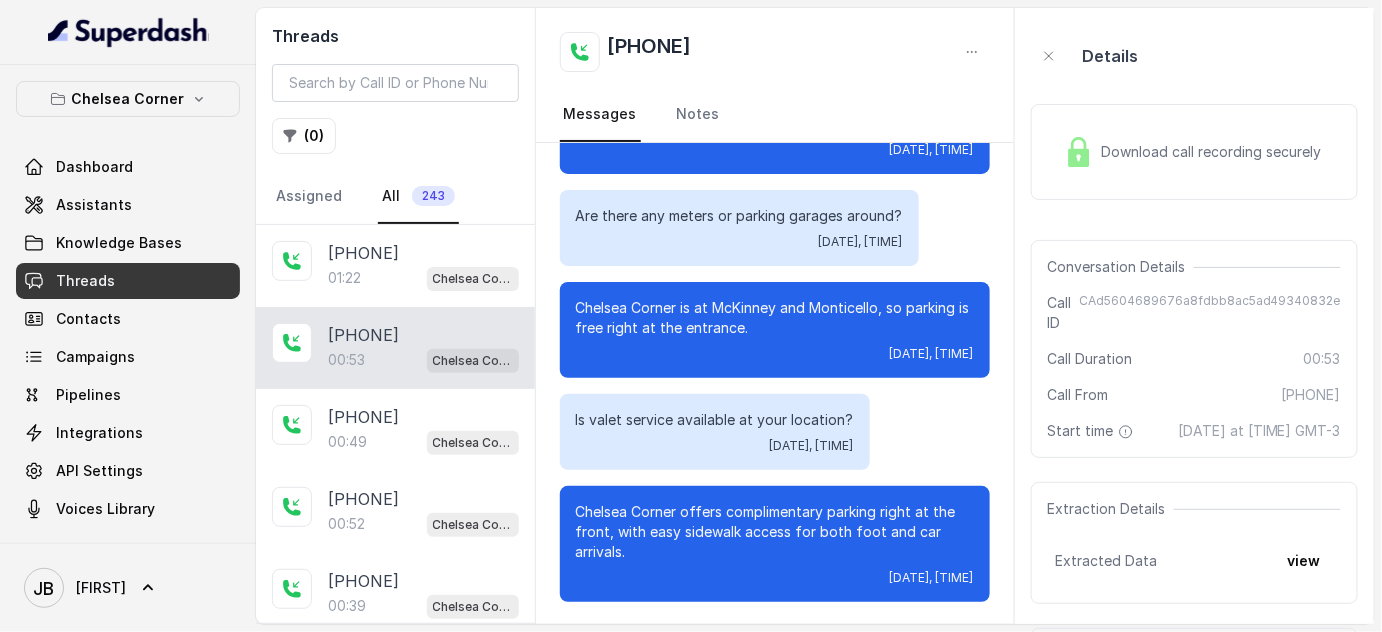 click on "[HASH]" at bounding box center [1210, 313] 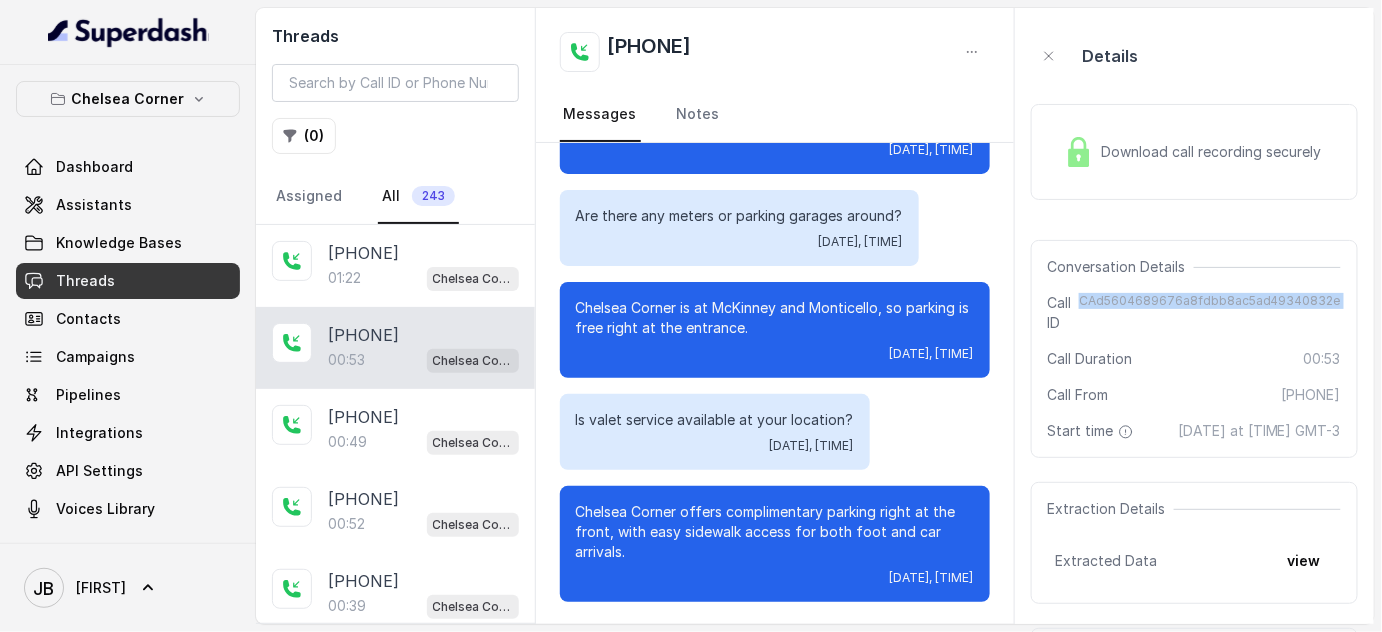 copy on "[HASH]" 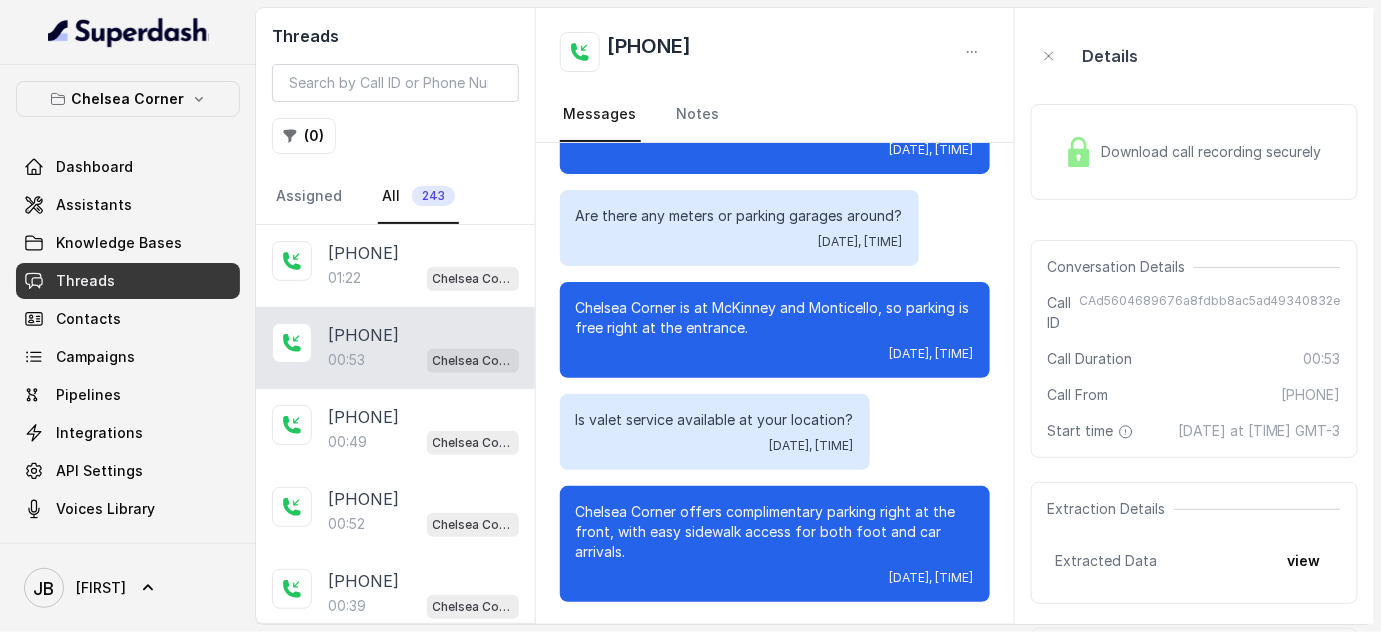 click on "Details" at bounding box center [1194, 56] 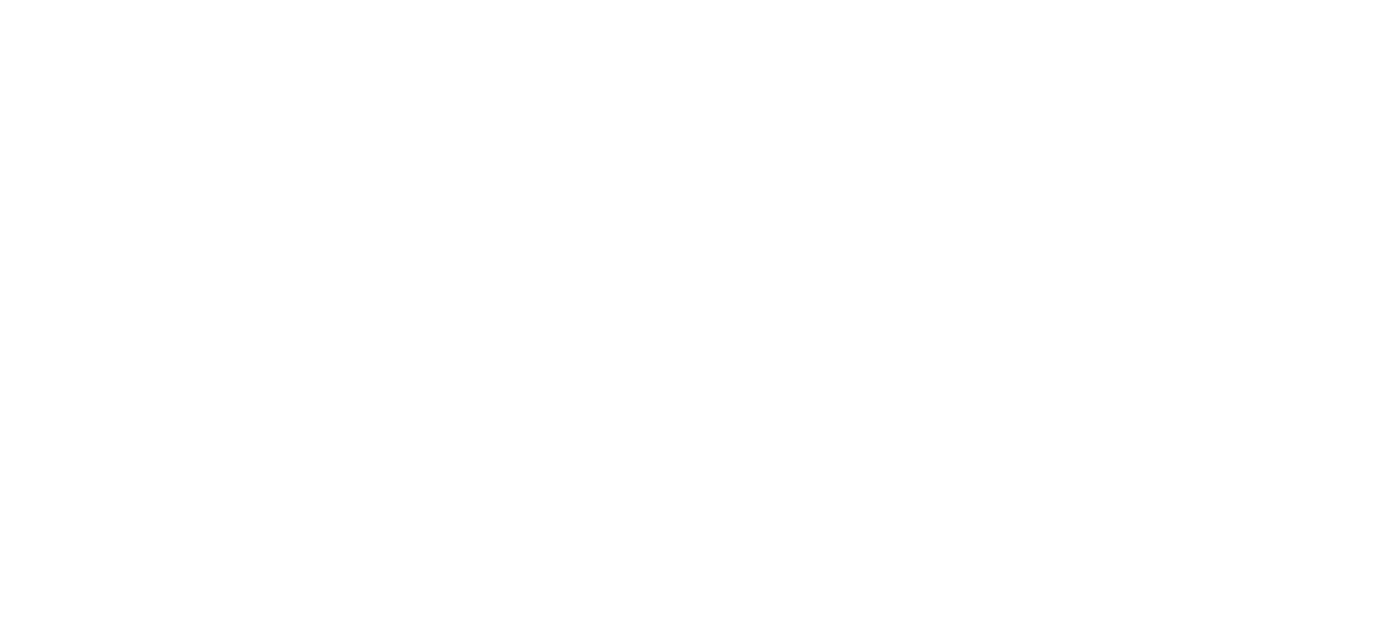 scroll, scrollTop: 0, scrollLeft: 0, axis: both 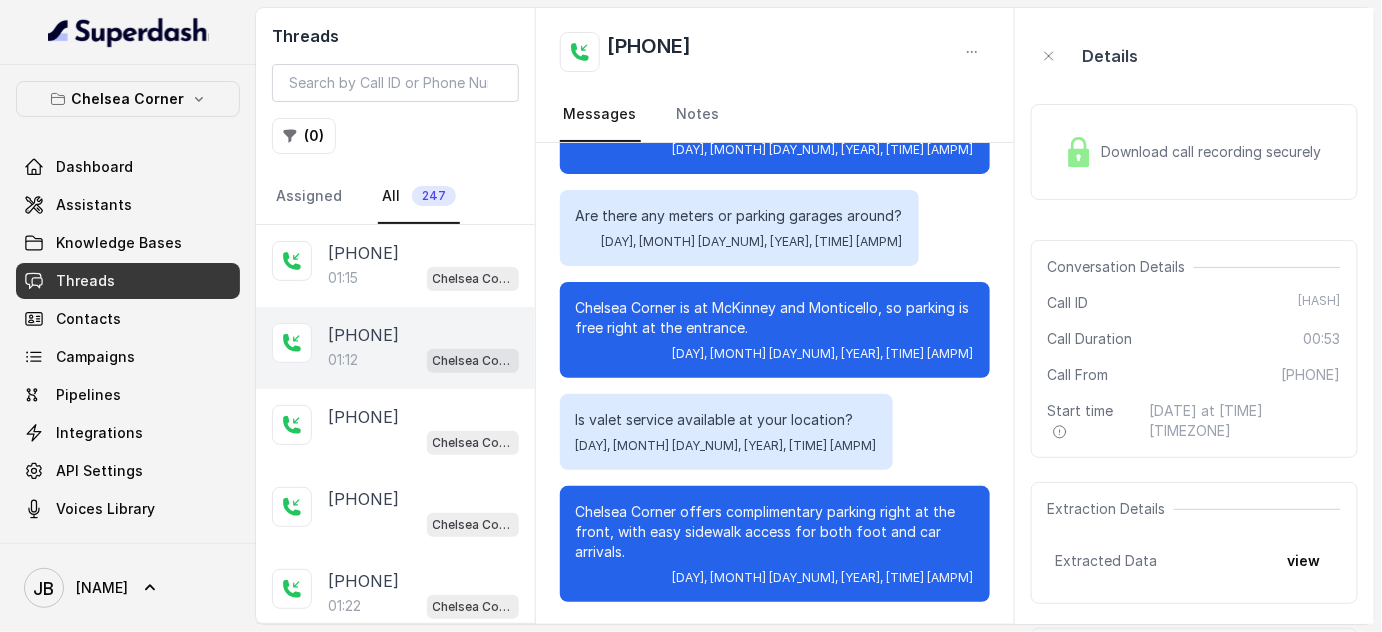 click on "Chelsea Corner" at bounding box center (473, 361) 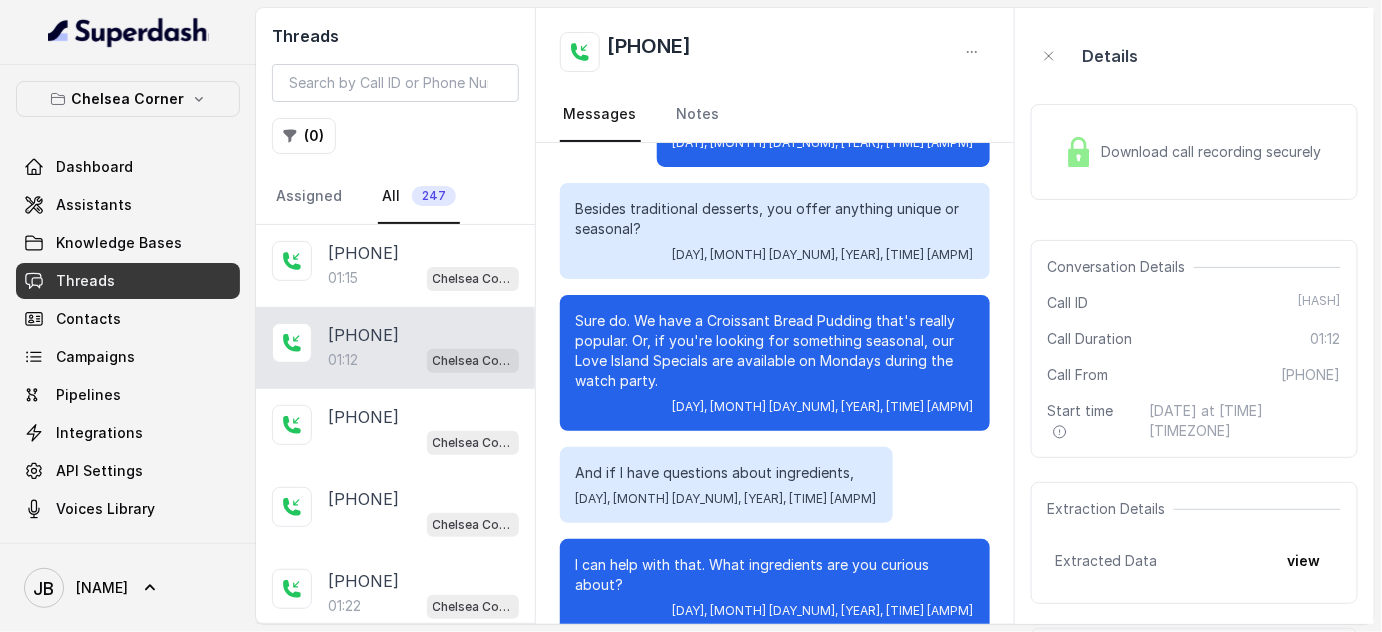 scroll, scrollTop: 698, scrollLeft: 0, axis: vertical 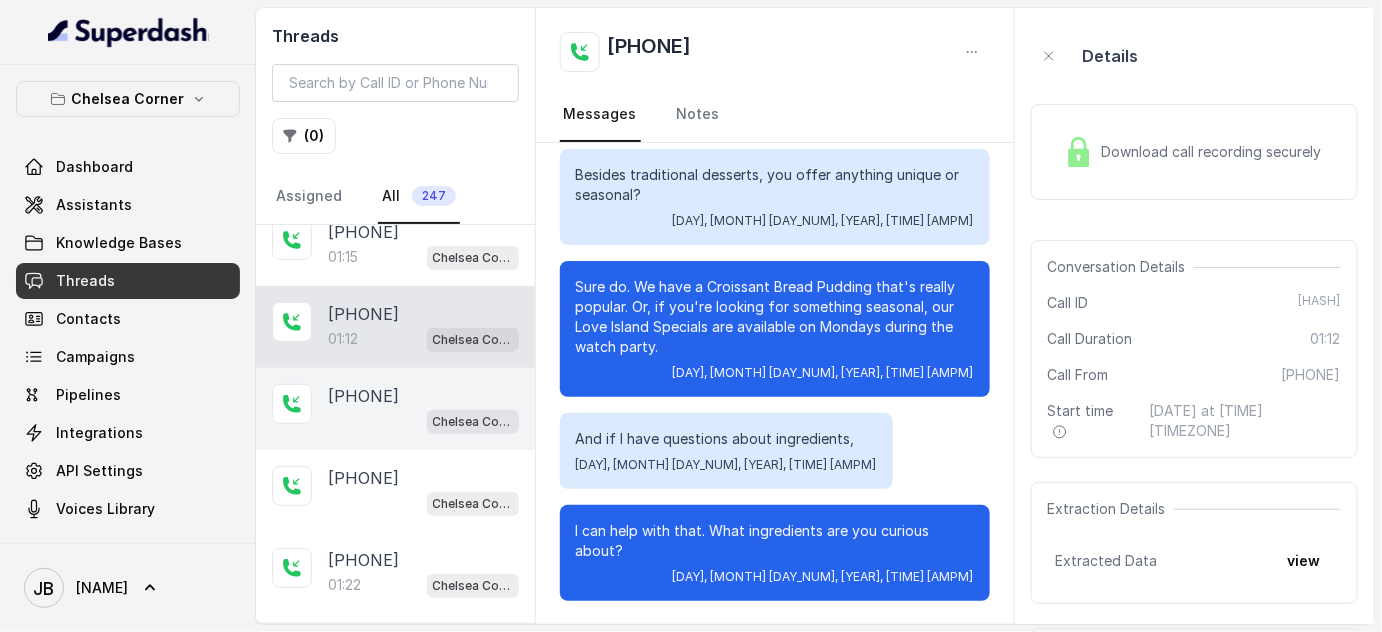click on "[PHONE]" at bounding box center [363, 396] 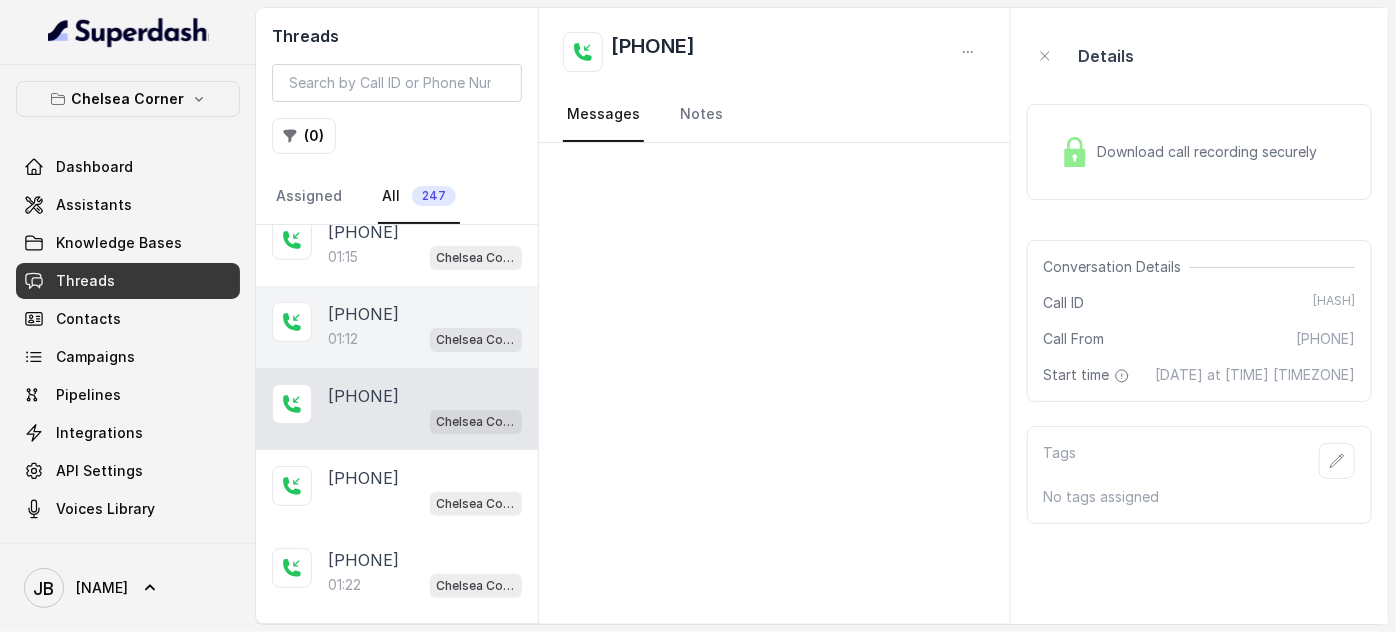 click on "+17547998960   01:12 Chelsea Corner" at bounding box center [397, 327] 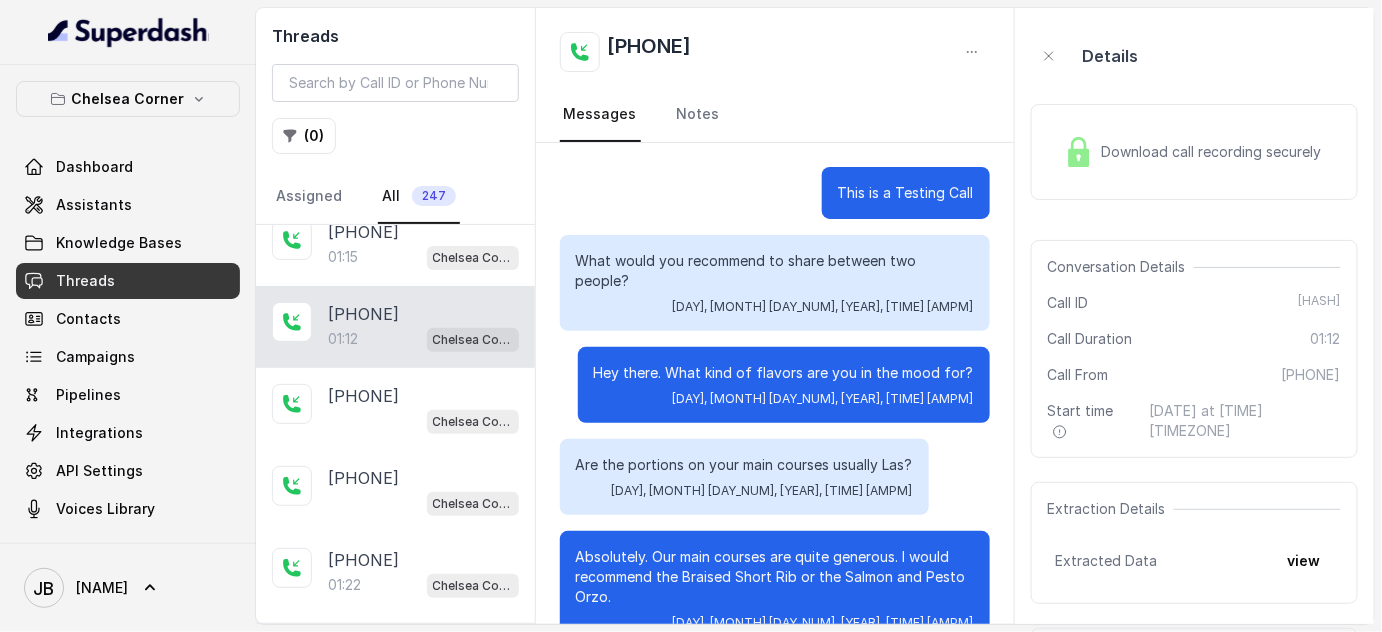 scroll, scrollTop: 698, scrollLeft: 0, axis: vertical 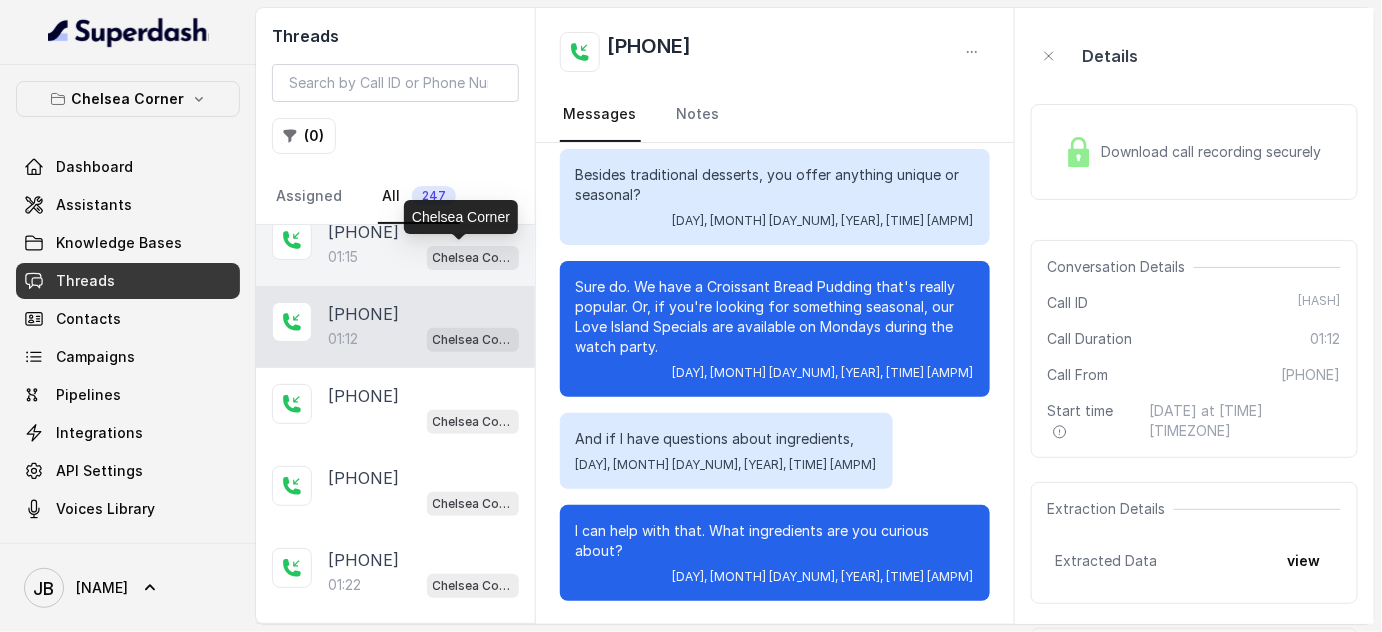 click on "Chelsea Corner" at bounding box center [473, 258] 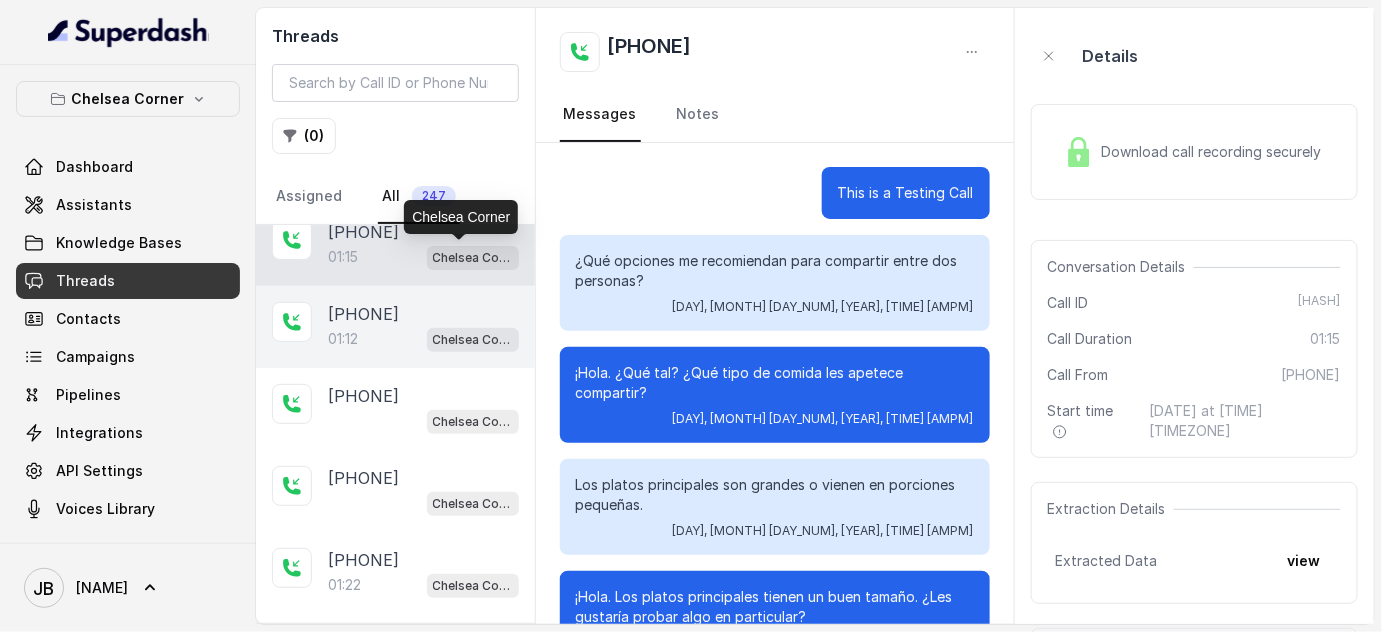 scroll, scrollTop: 493, scrollLeft: 0, axis: vertical 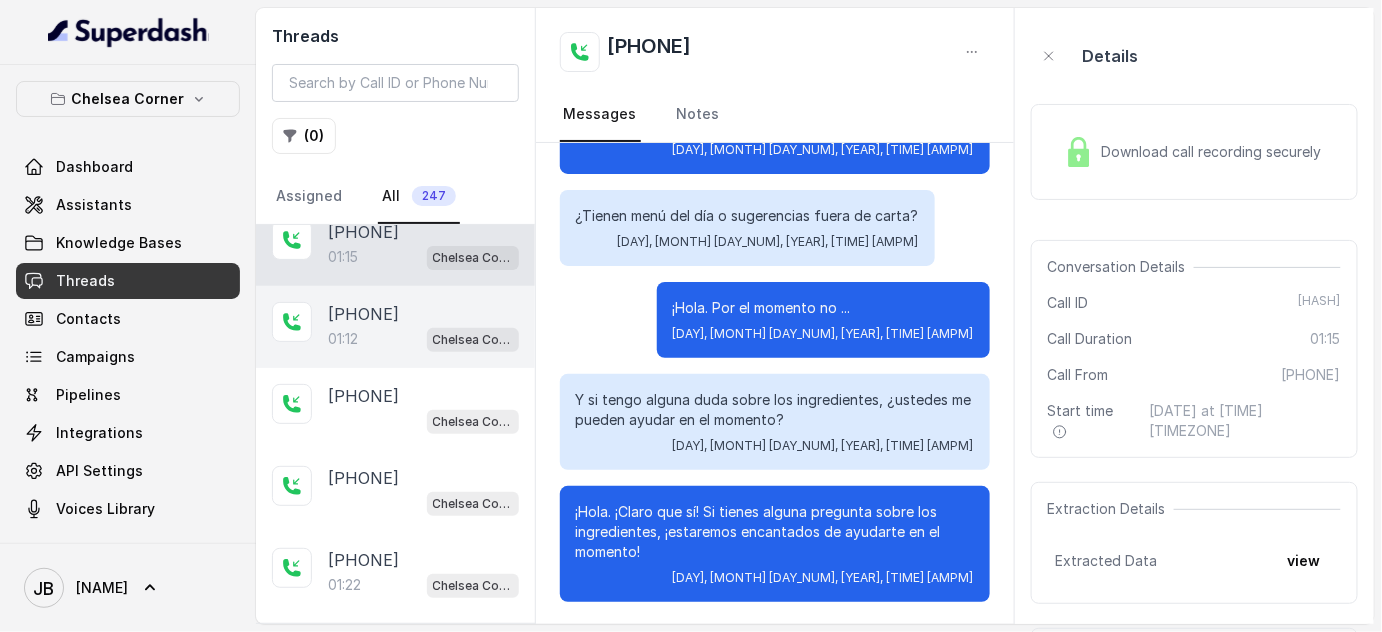click on "01:12 Chelsea Corner" at bounding box center [423, 339] 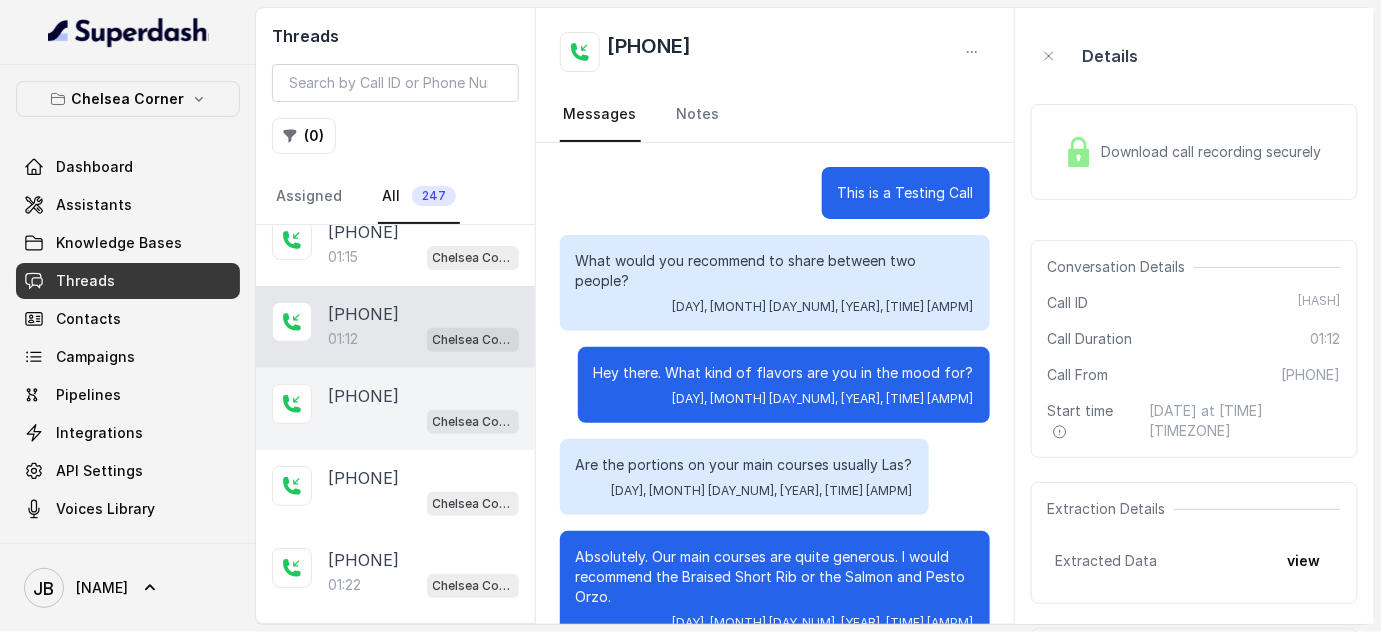 scroll, scrollTop: 698, scrollLeft: 0, axis: vertical 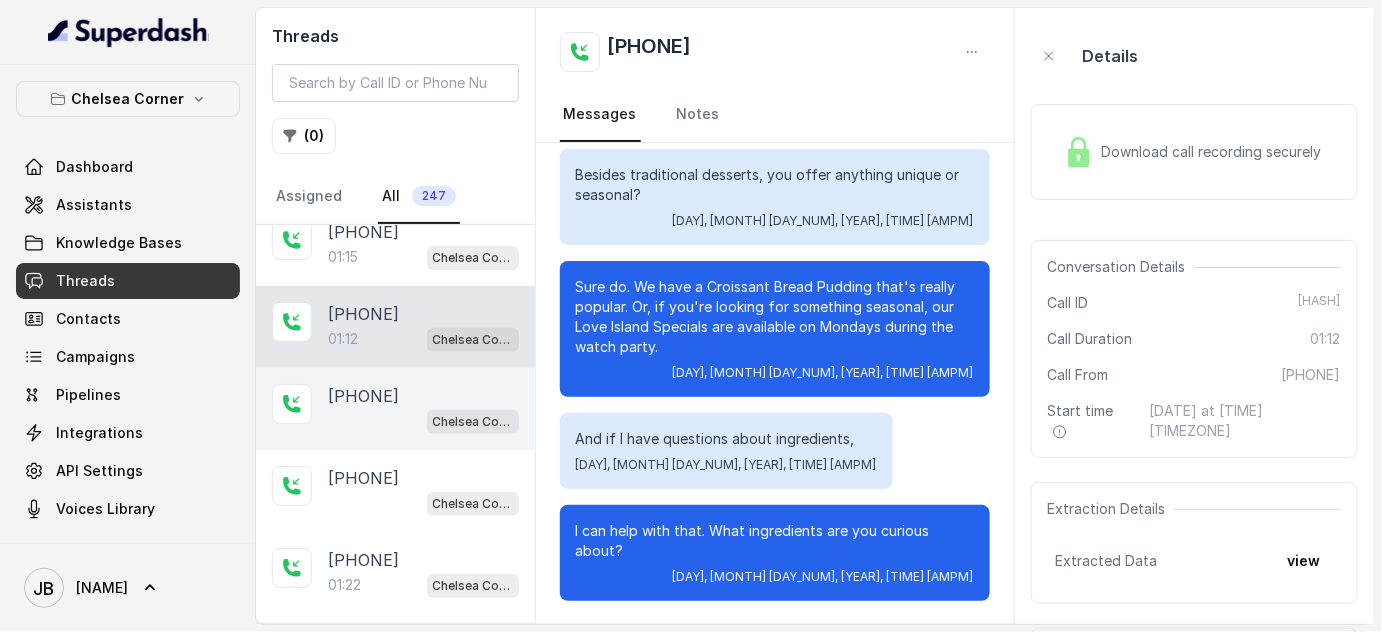 click on "Chelsea Corner" at bounding box center [423, 421] 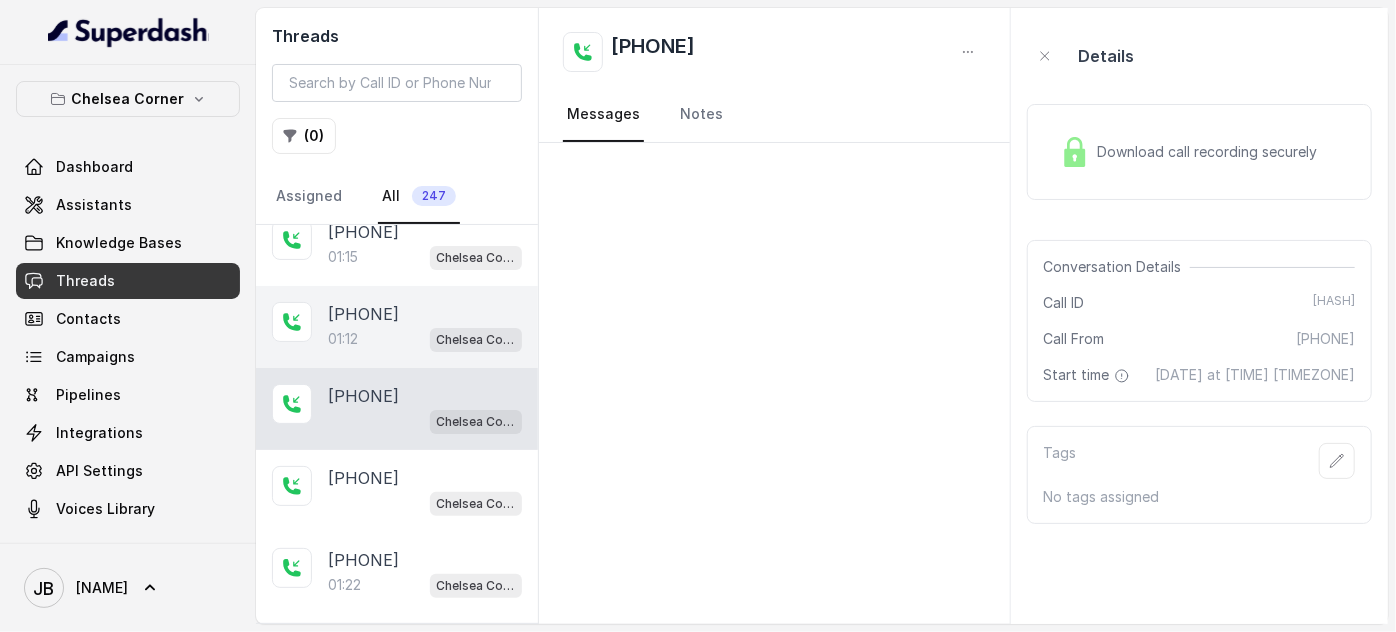 click on "[PHONE]" at bounding box center [363, 314] 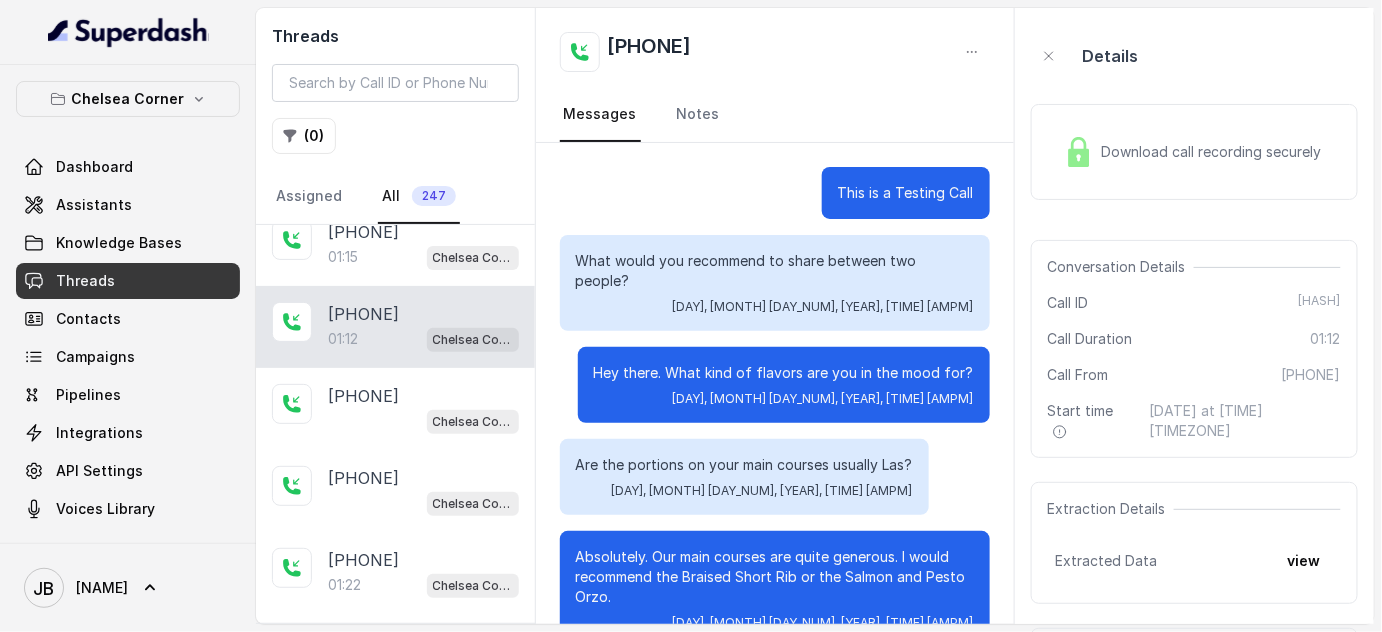 scroll, scrollTop: 698, scrollLeft: 0, axis: vertical 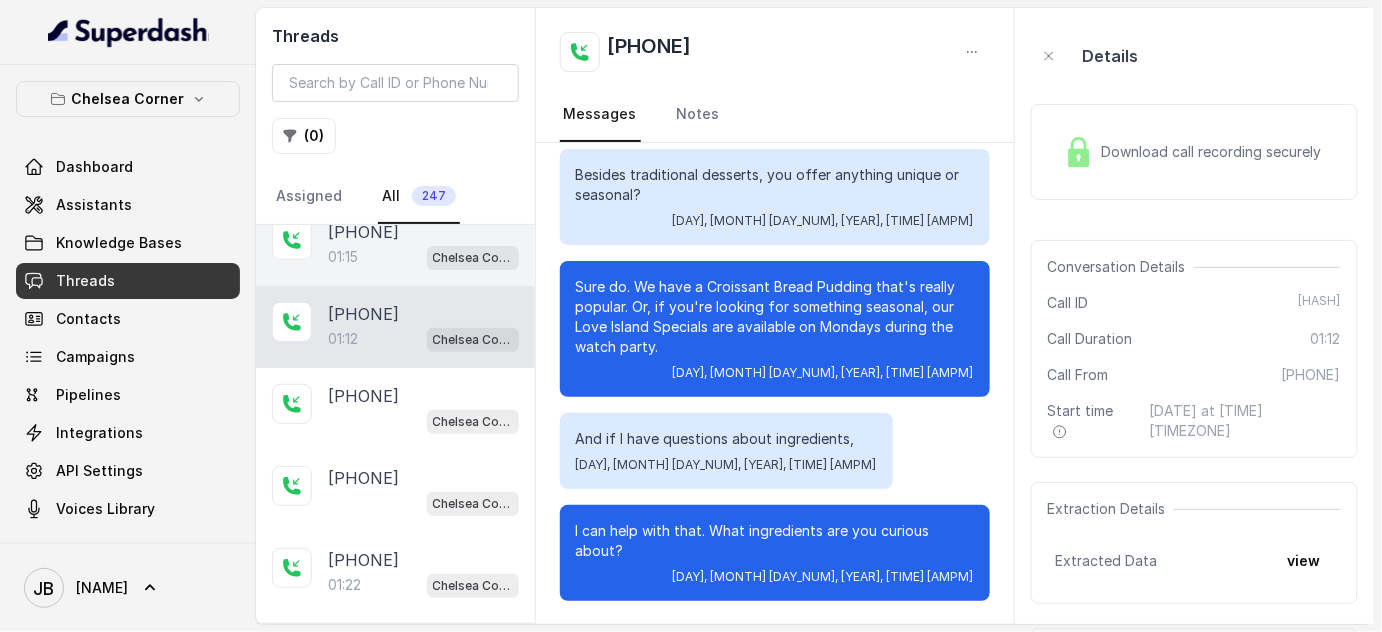click on "01:15 Chelsea Corner" at bounding box center [423, 257] 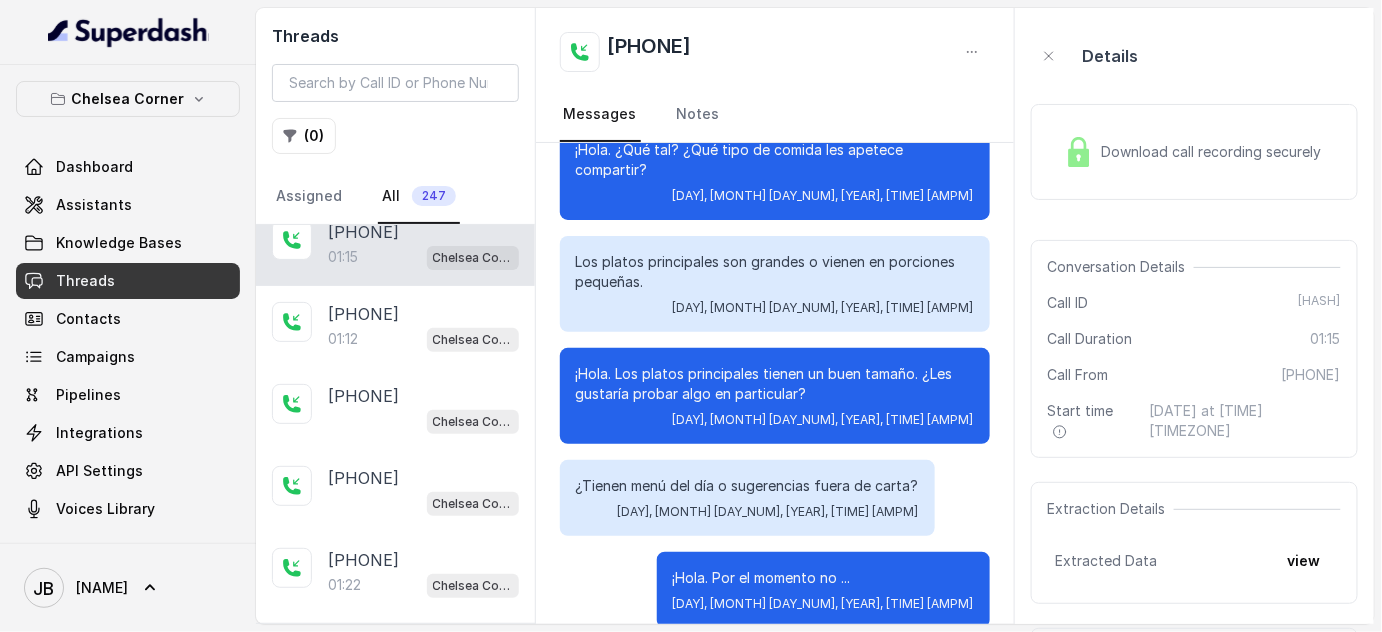 scroll, scrollTop: 493, scrollLeft: 0, axis: vertical 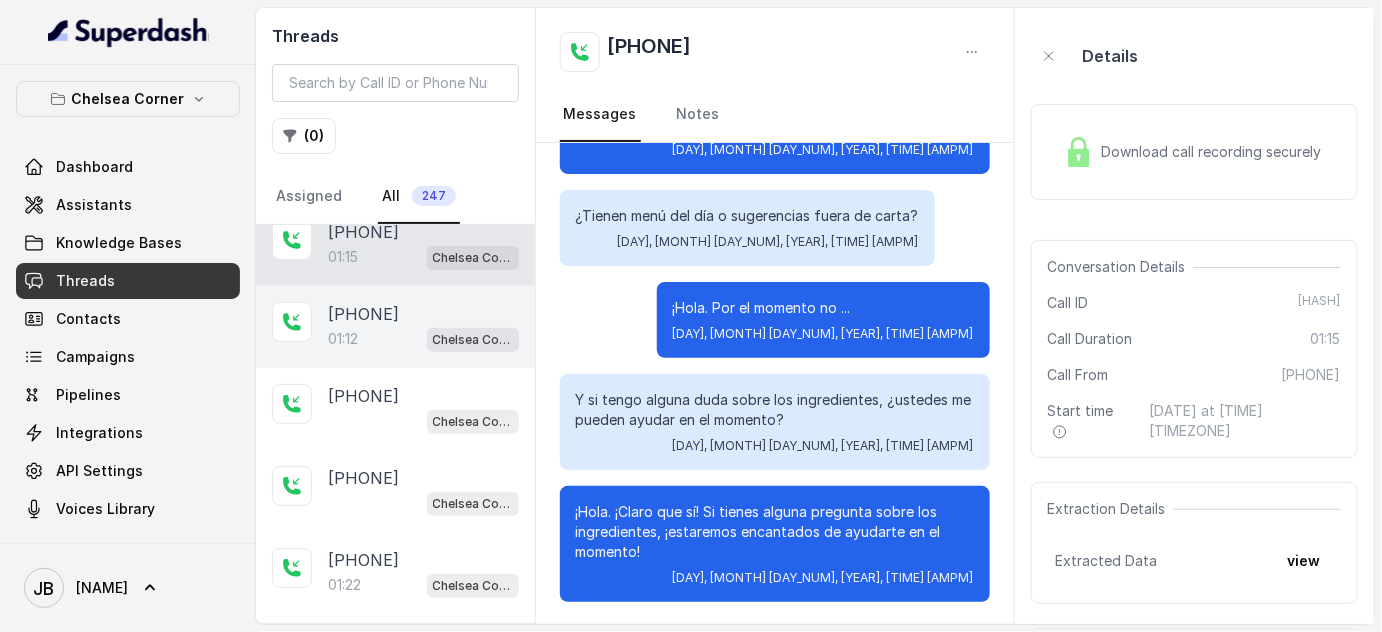 drag, startPoint x: 295, startPoint y: 289, endPoint x: 338, endPoint y: 326, distance: 56.727417 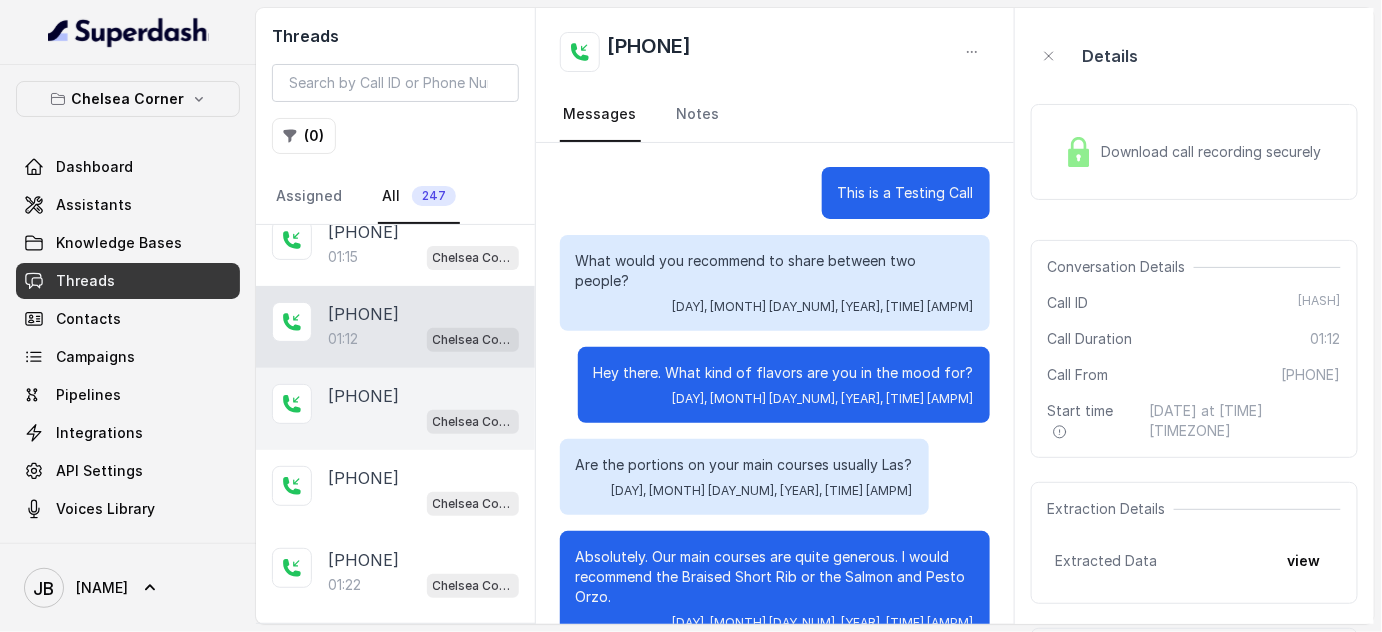 scroll, scrollTop: 698, scrollLeft: 0, axis: vertical 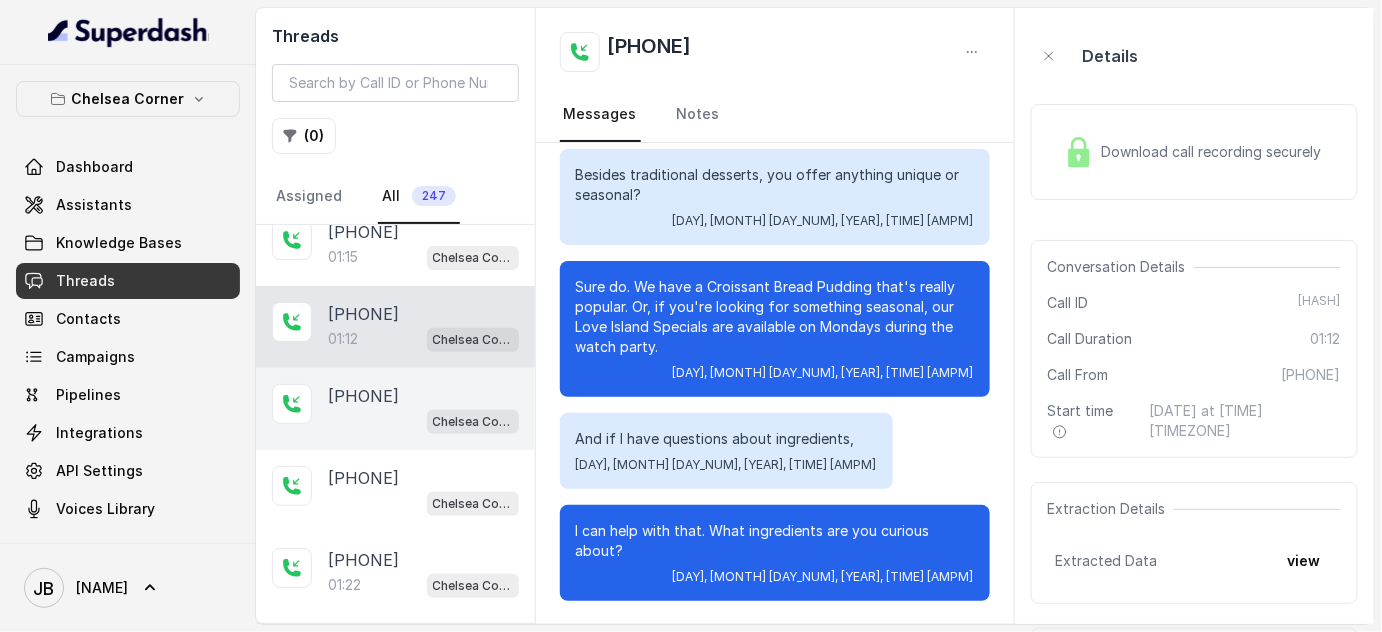click on "+17547998960   Chelsea Corner" at bounding box center (395, 409) 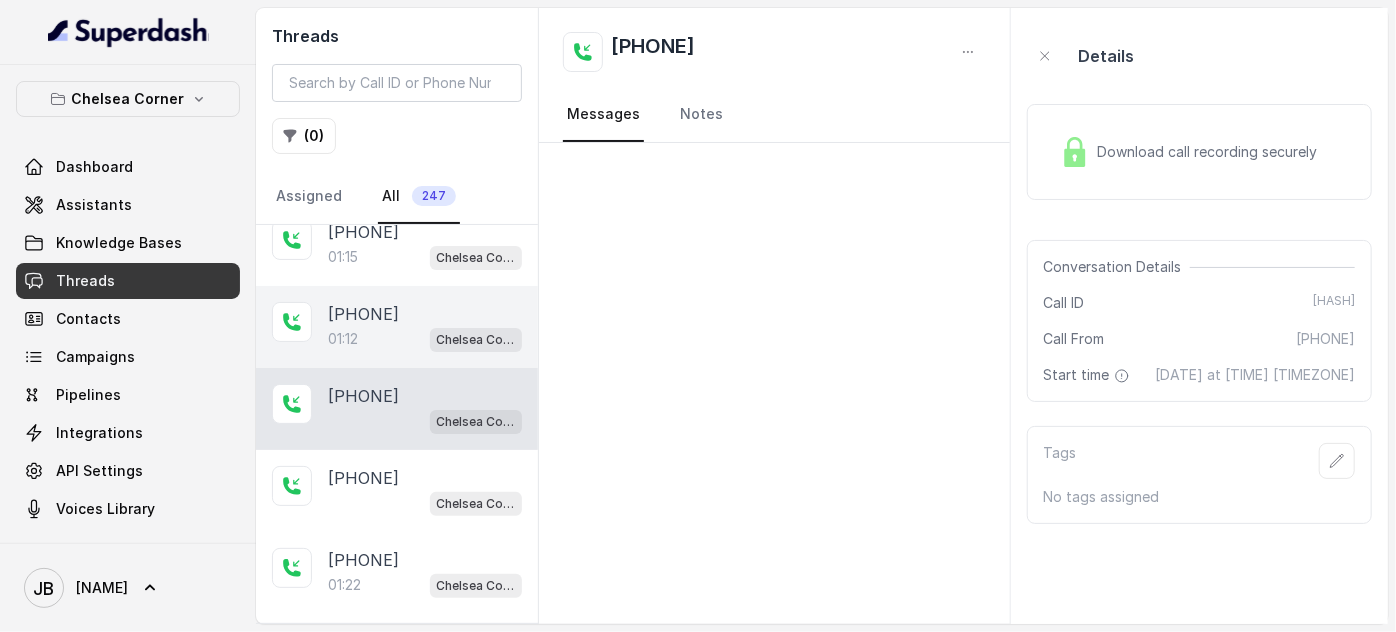 click on "01:12 Chelsea Corner" at bounding box center (425, 339) 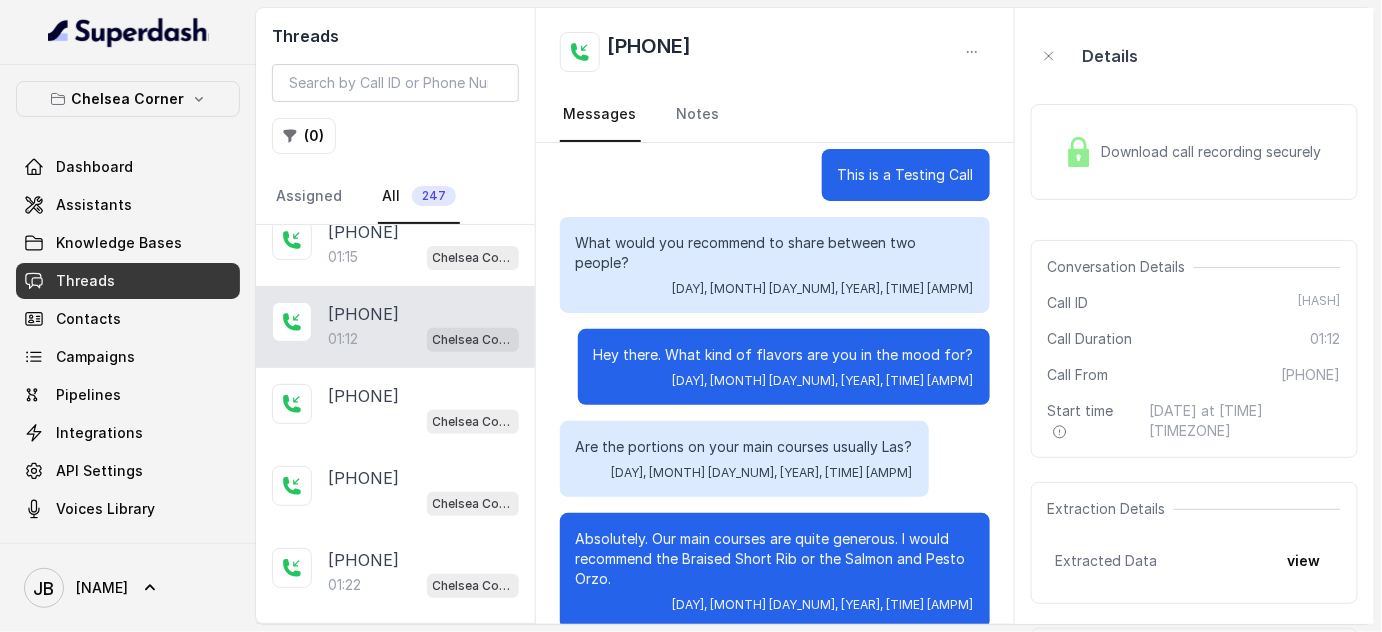 scroll, scrollTop: 0, scrollLeft: 0, axis: both 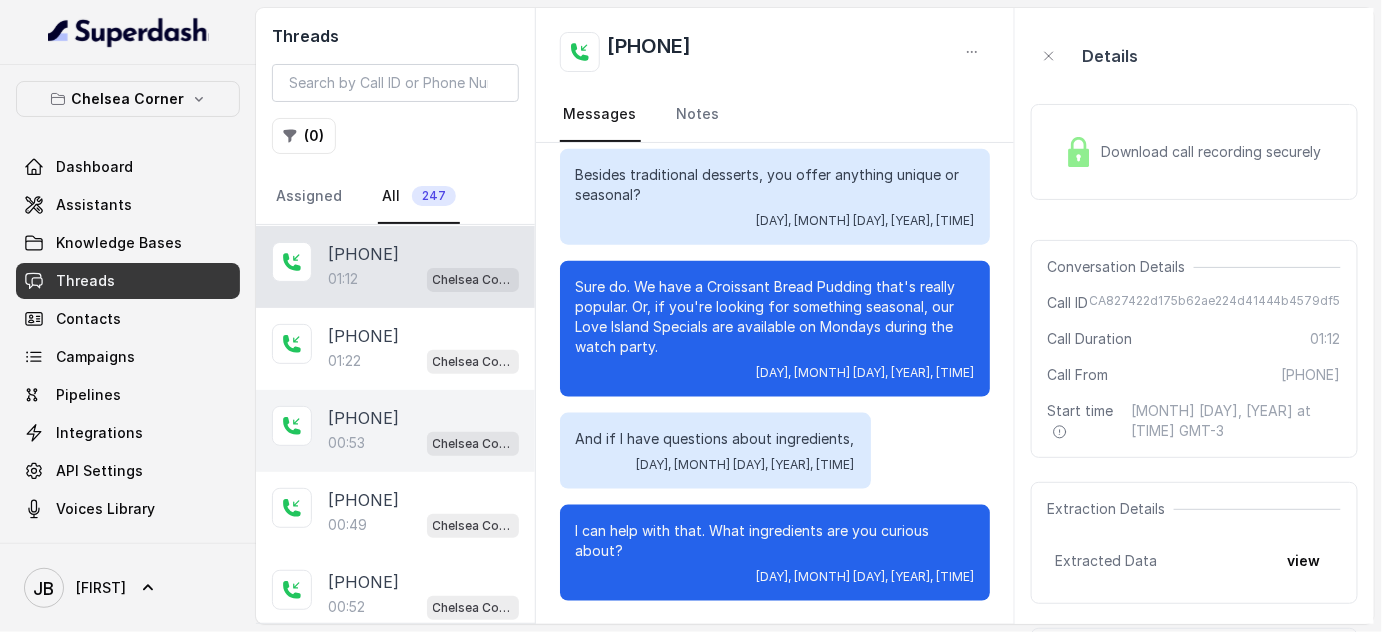 click on "[TIME] [BRAND]" at bounding box center (423, 443) 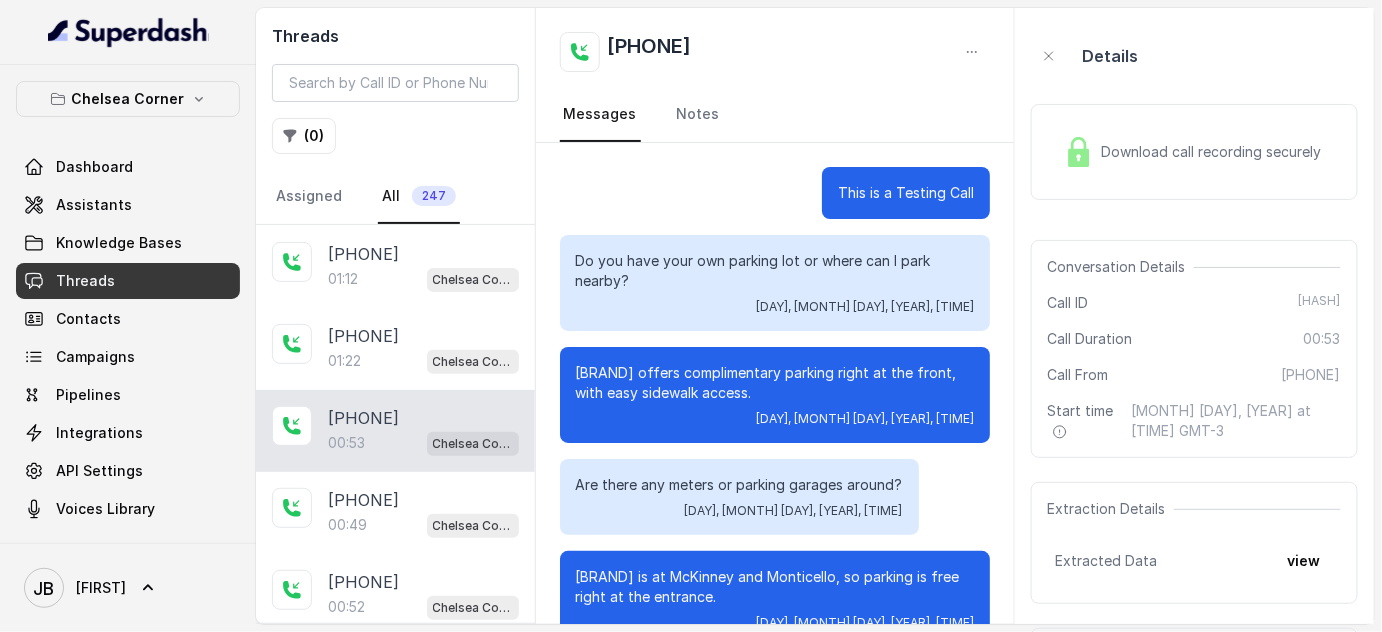 scroll, scrollTop: 269, scrollLeft: 0, axis: vertical 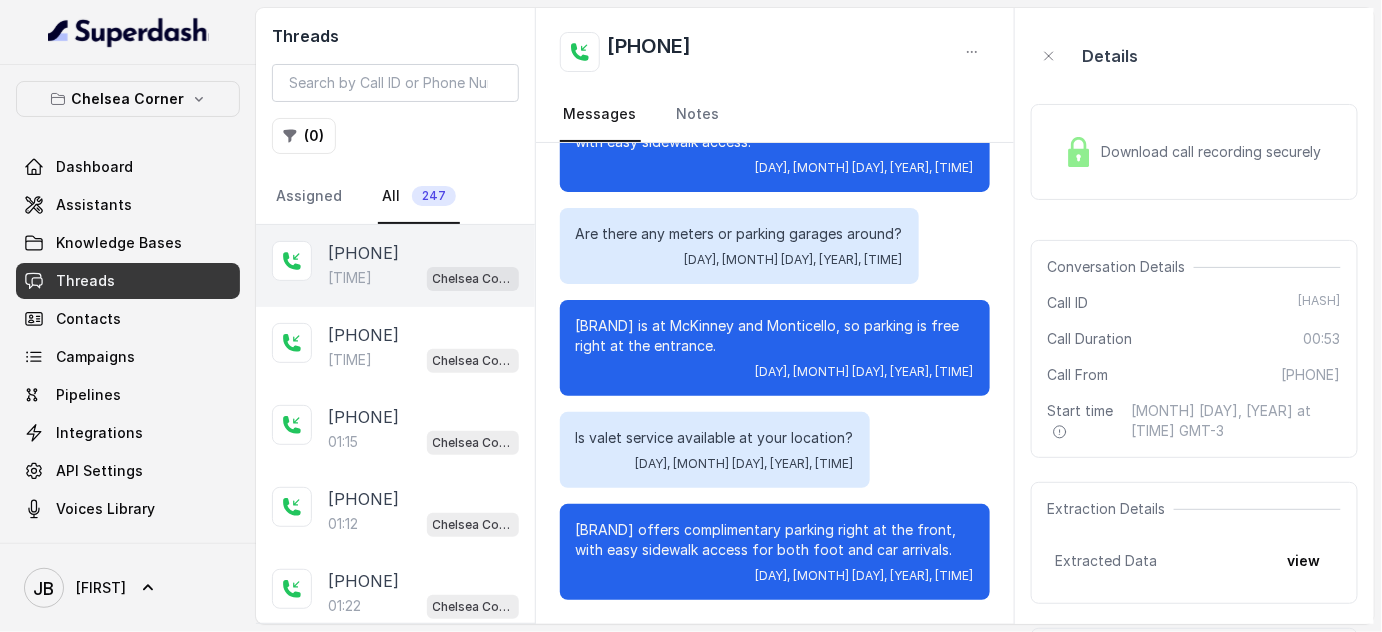 click on "[PHONE]" at bounding box center [363, 253] 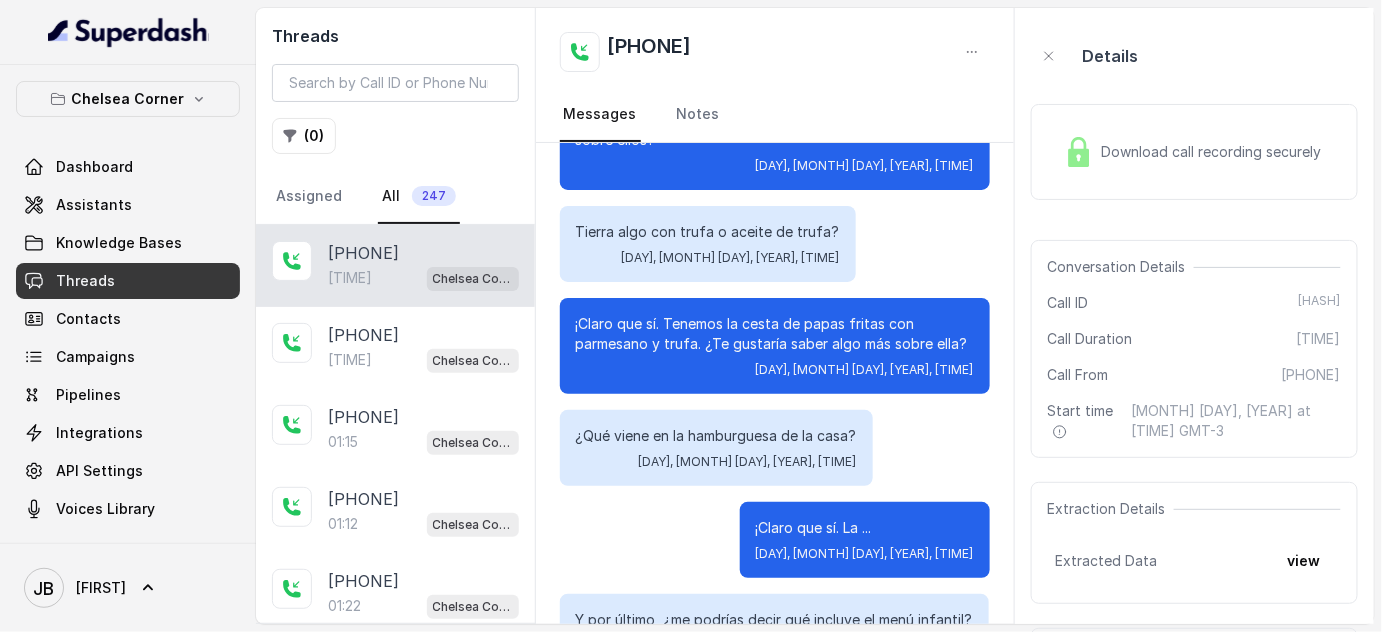 scroll, scrollTop: 3362, scrollLeft: 0, axis: vertical 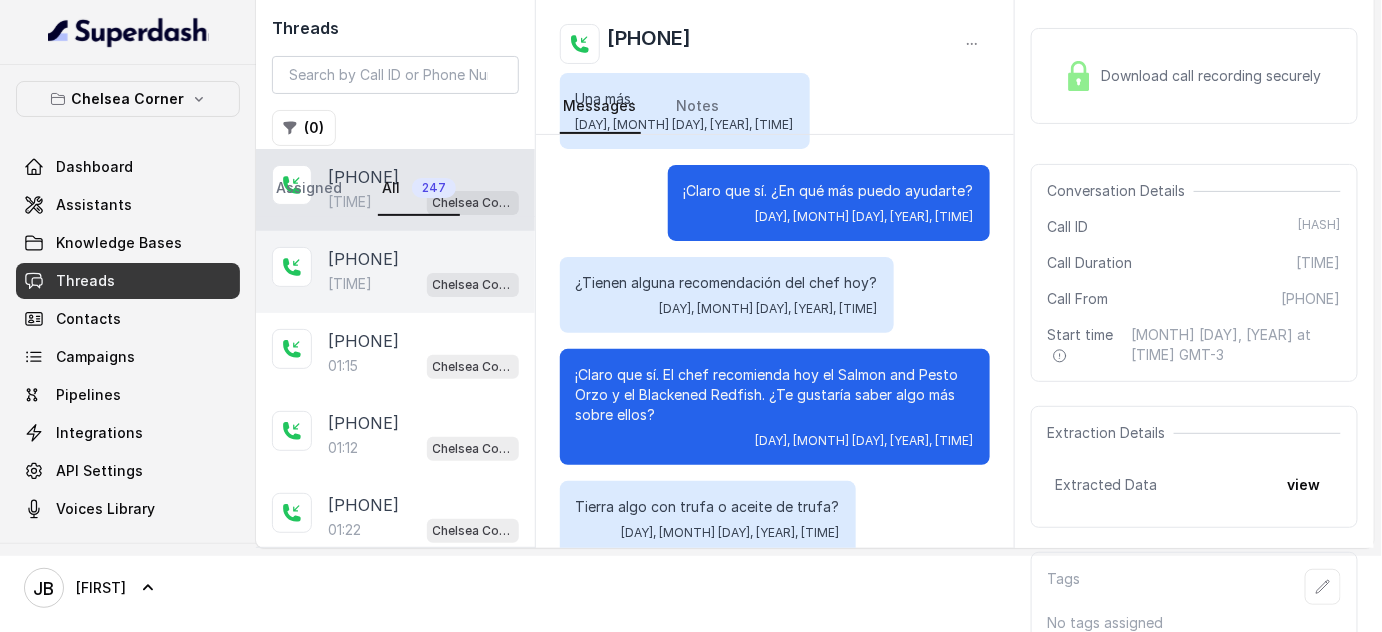 click on "[TIME] [BRAND]" at bounding box center (423, 284) 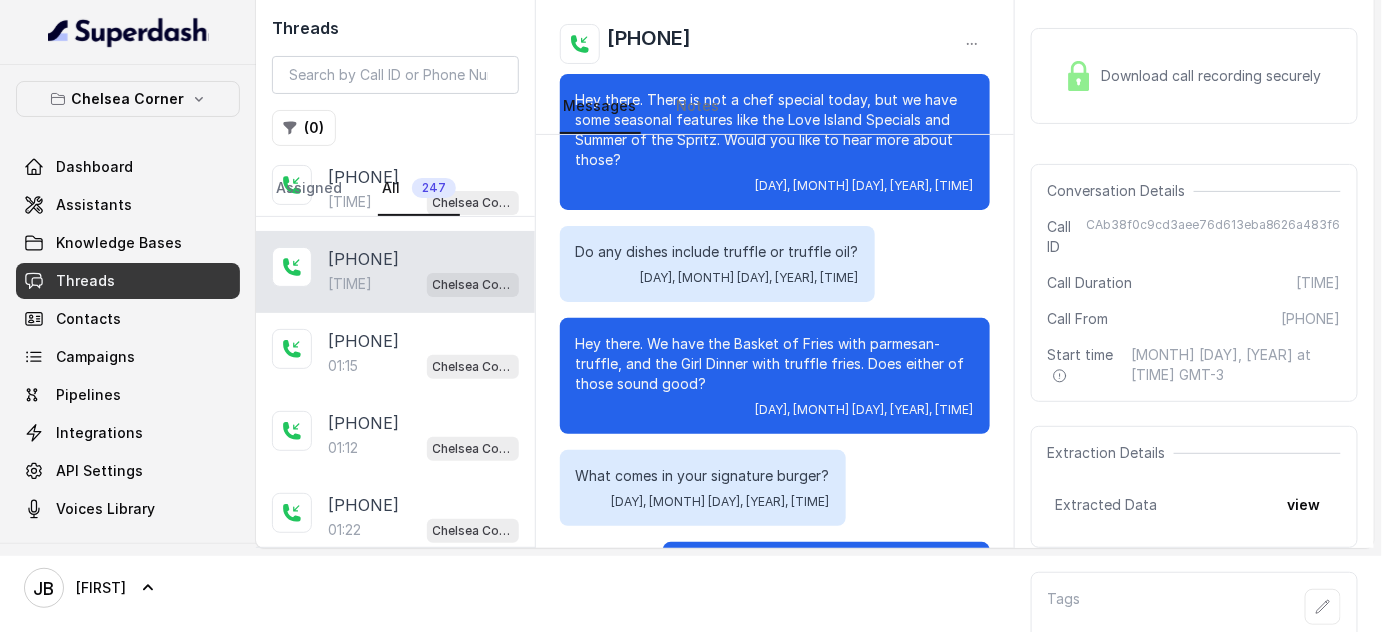 scroll, scrollTop: 3455, scrollLeft: 0, axis: vertical 